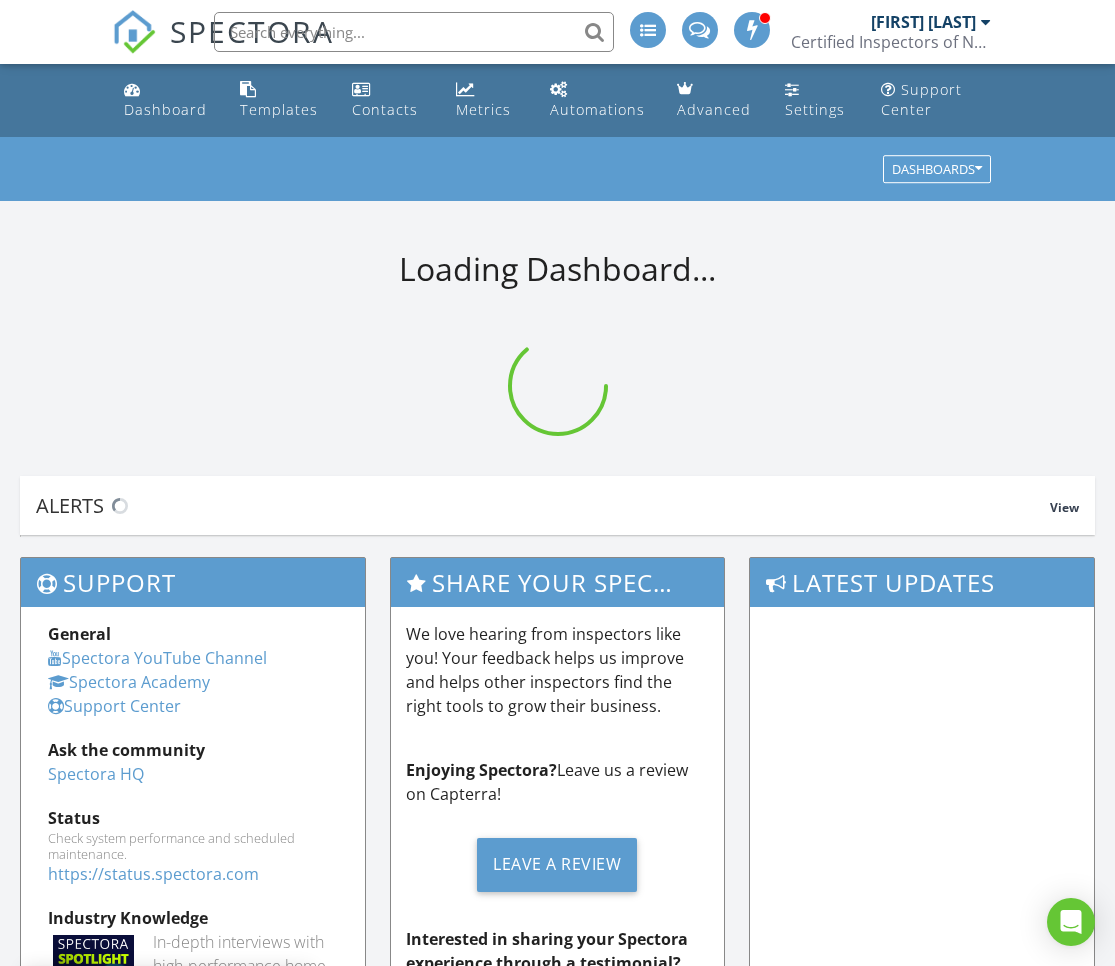scroll, scrollTop: 0, scrollLeft: 0, axis: both 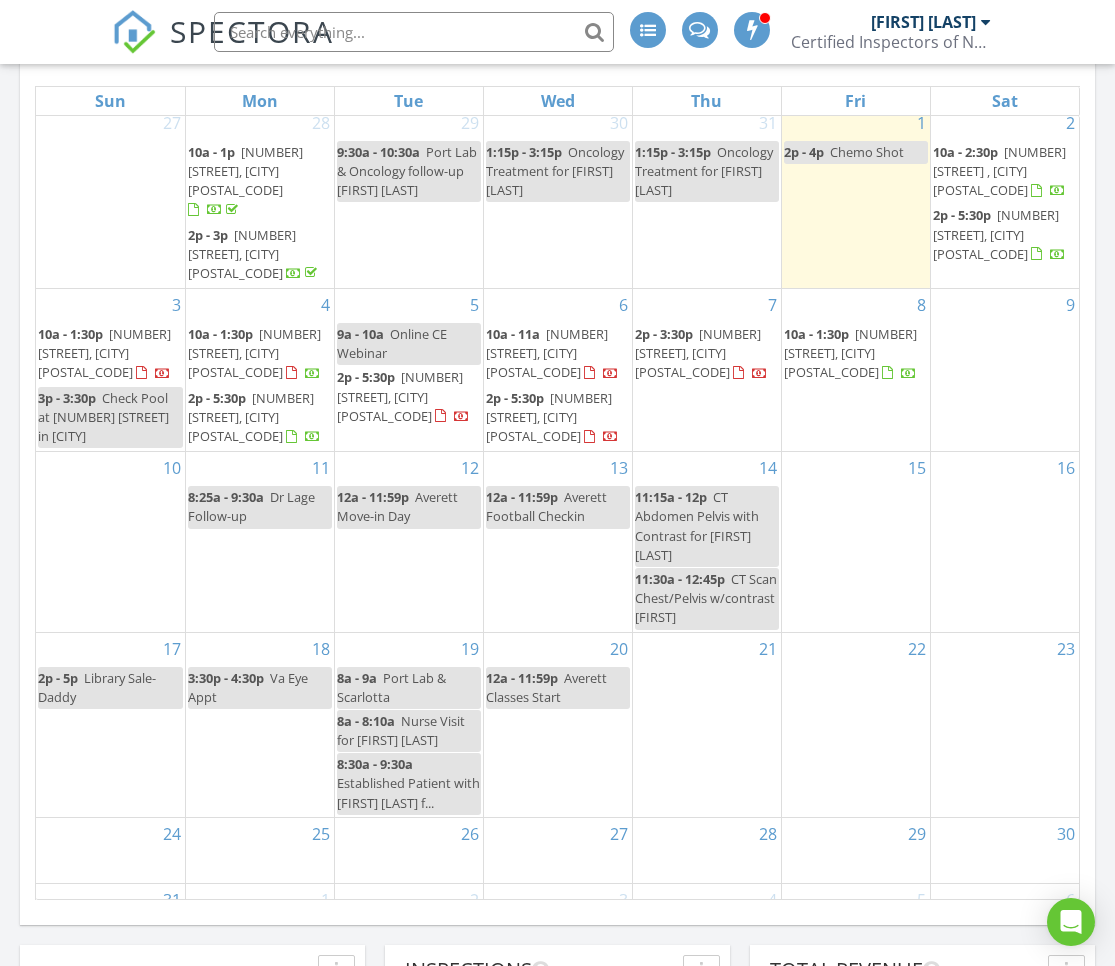 click on "834 Abilene Rd, Fayetteville 28303" at bounding box center (400, 396) 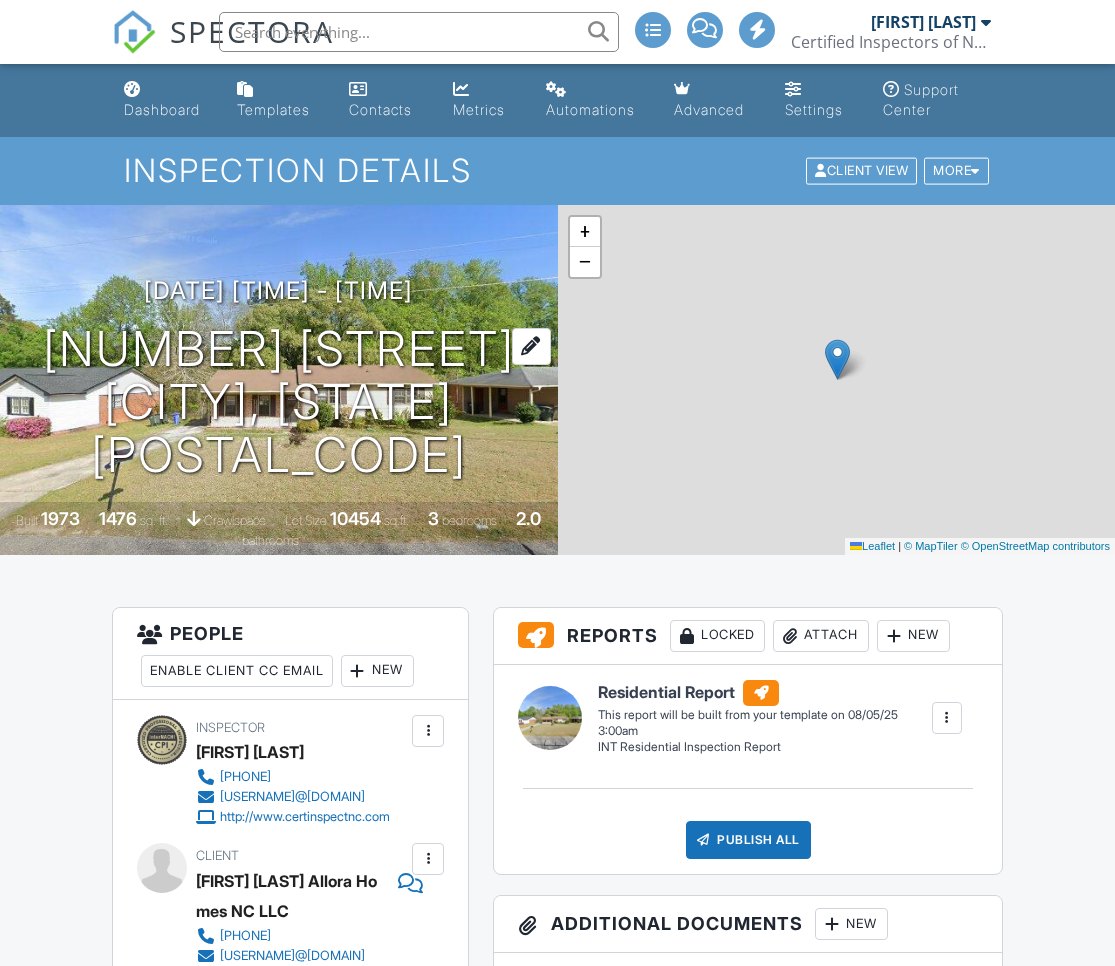 scroll, scrollTop: 0, scrollLeft: 0, axis: both 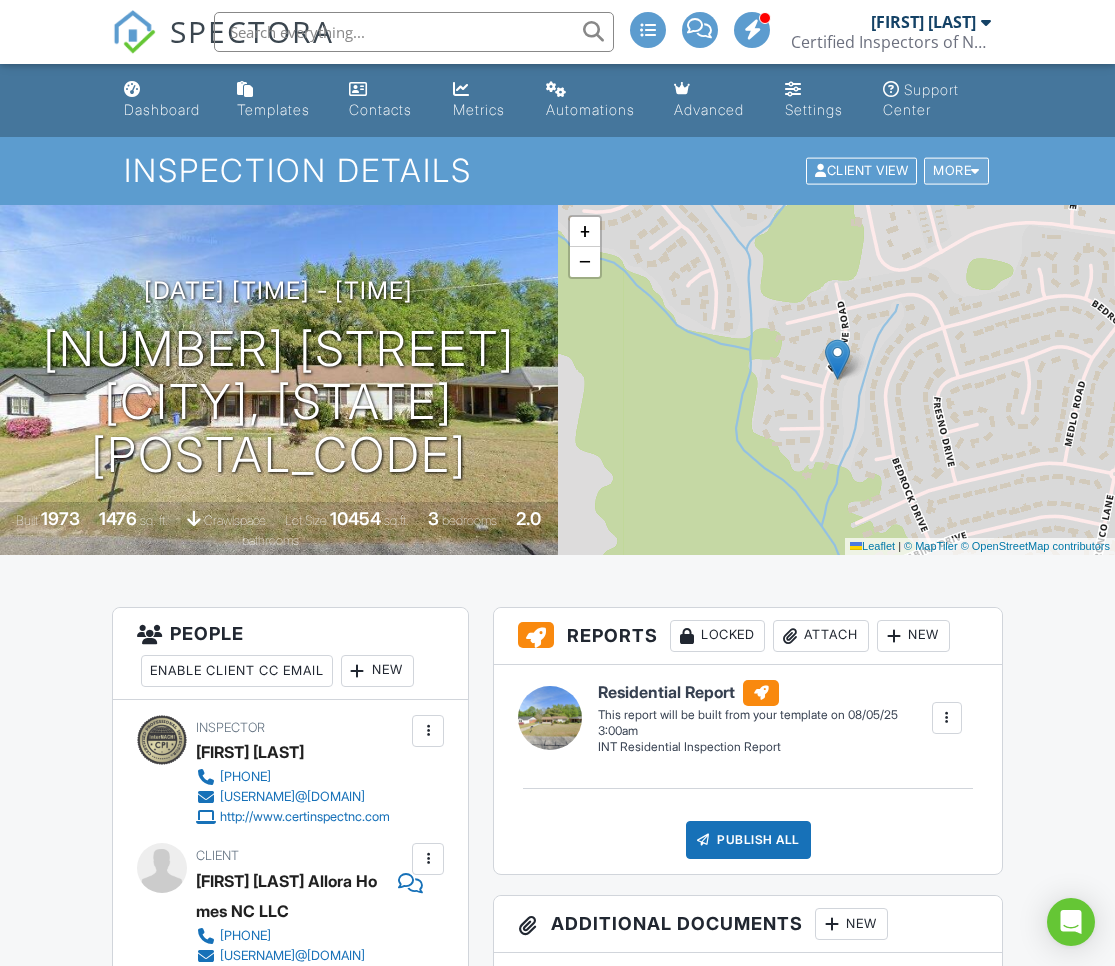 click on "More" at bounding box center (956, 171) 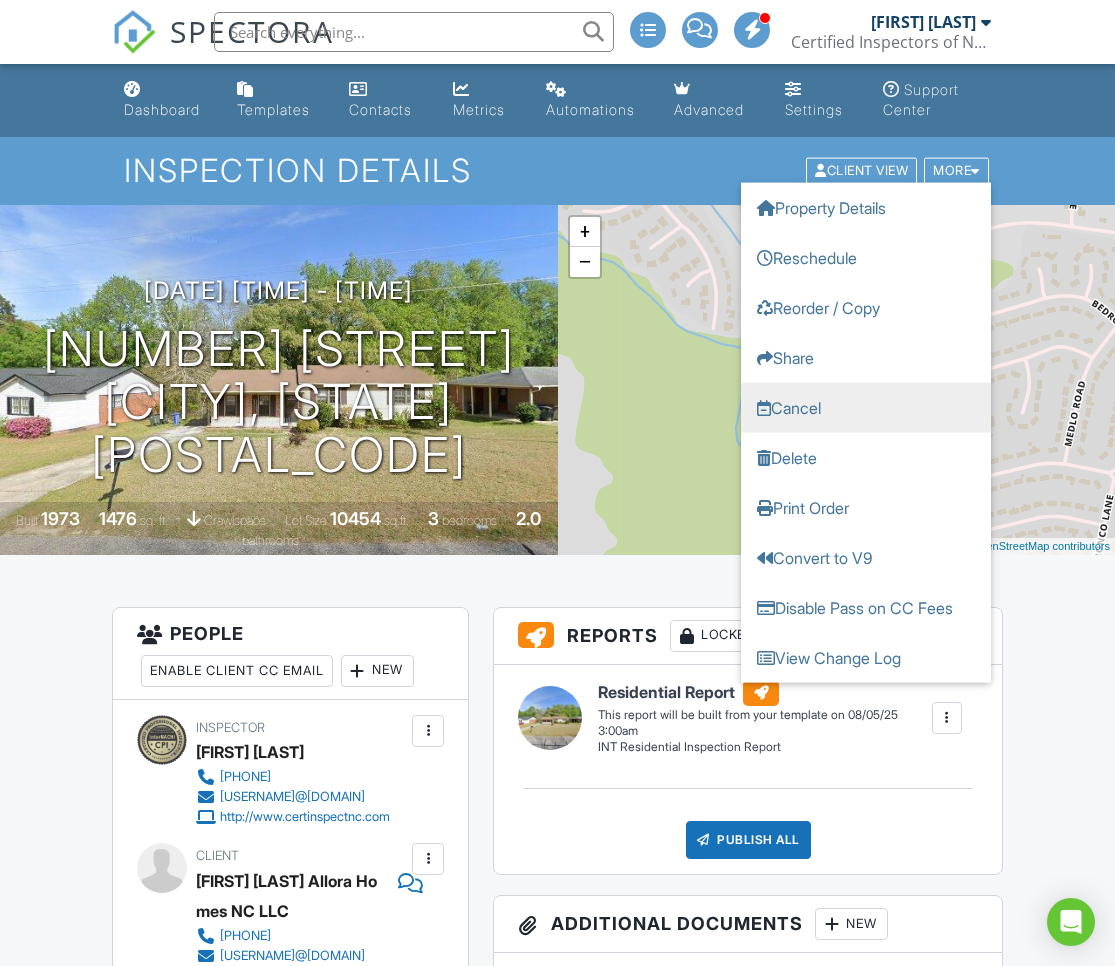 click on "Cancel" at bounding box center [866, 408] 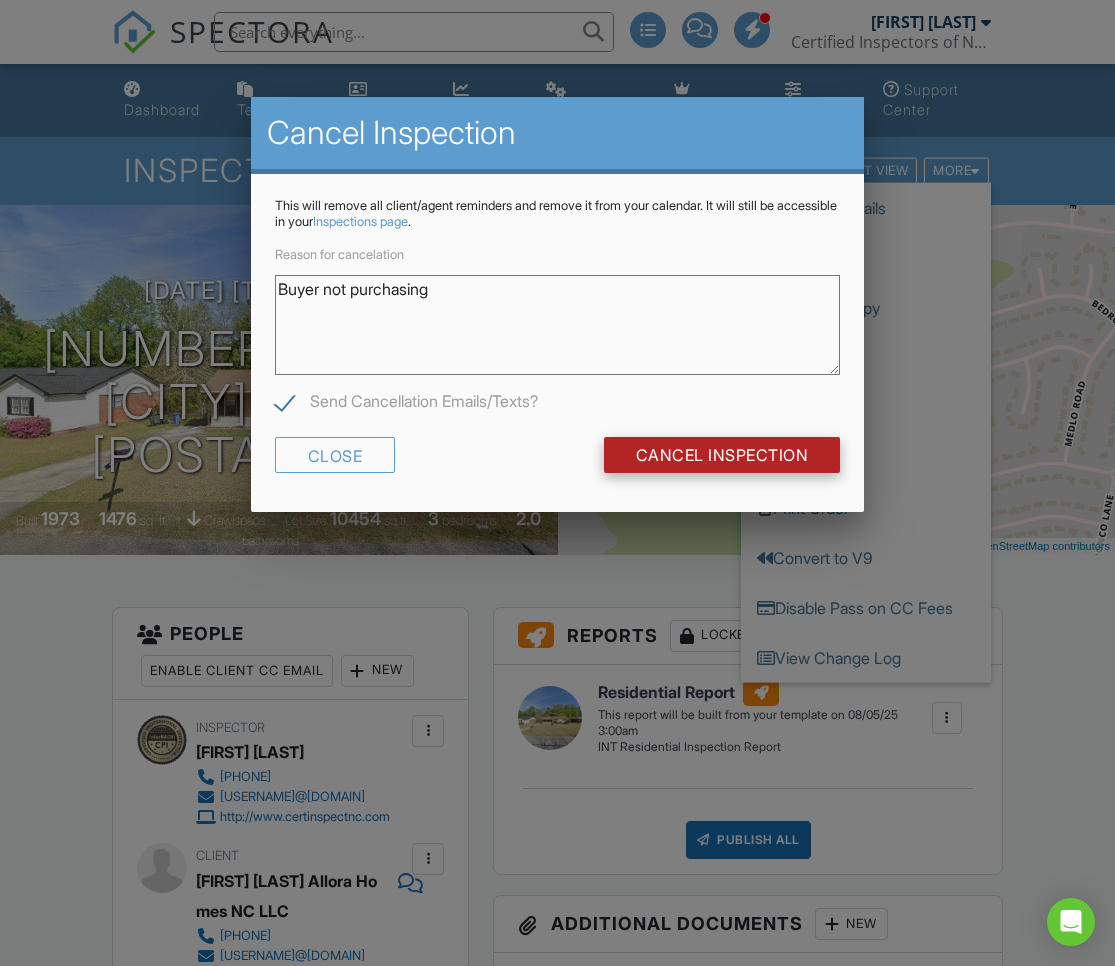 type on "Buyer not purchasing" 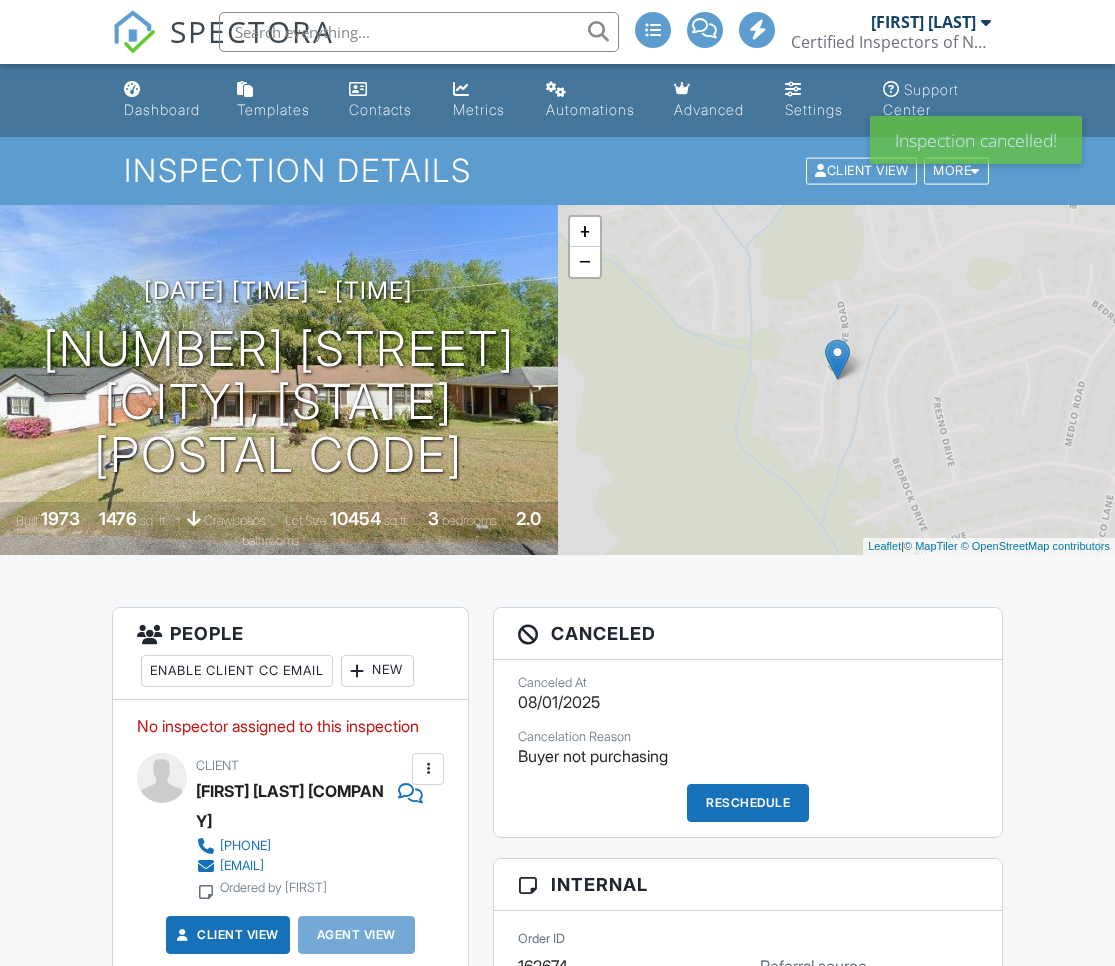 scroll, scrollTop: 0, scrollLeft: 0, axis: both 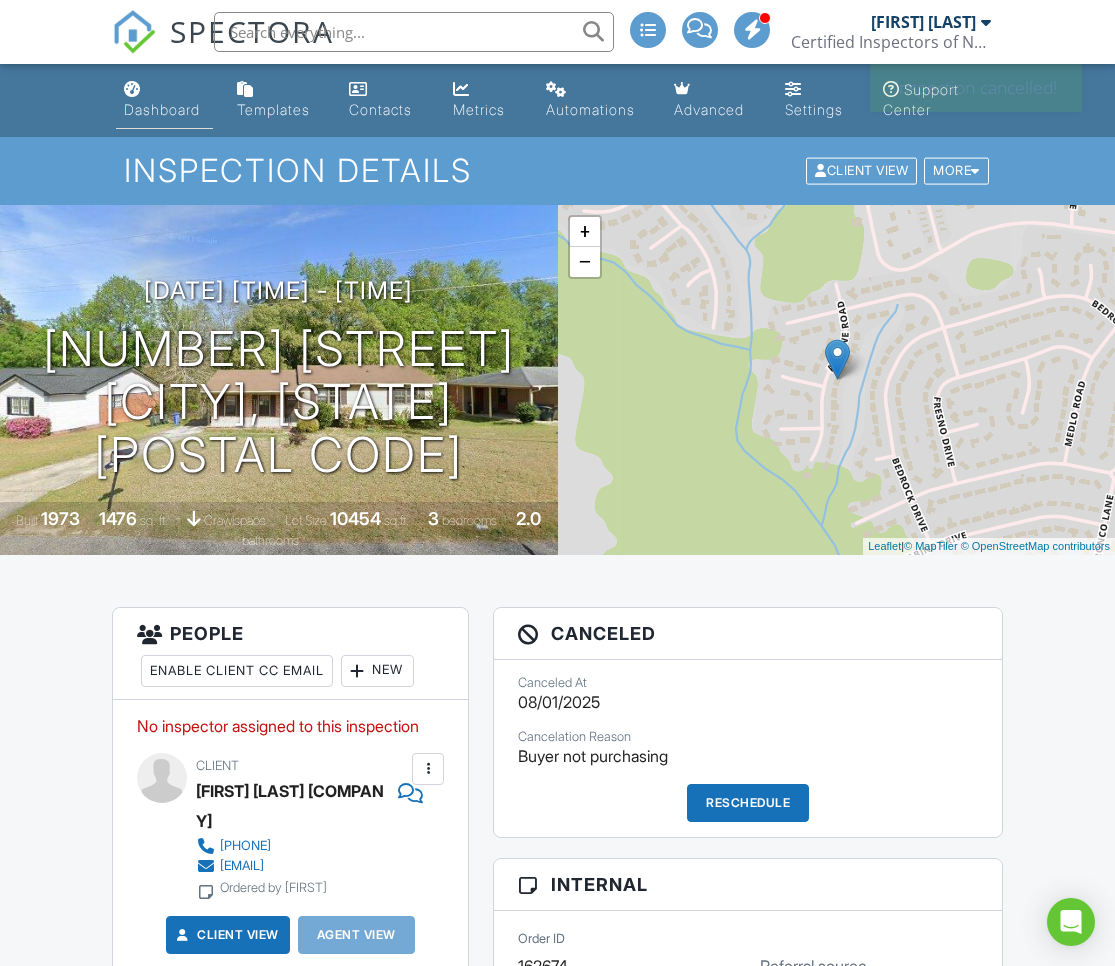 click on "Dashboard" at bounding box center [162, 109] 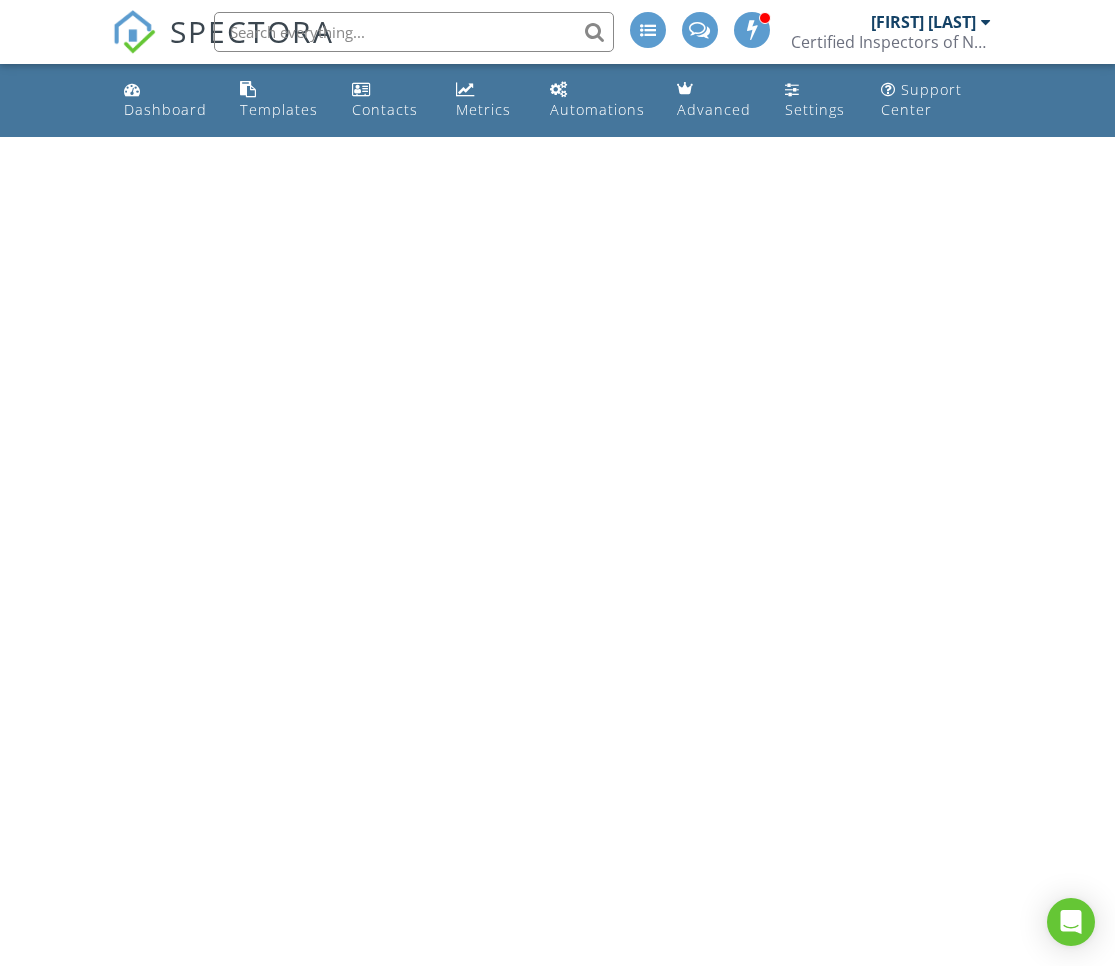 scroll, scrollTop: 0, scrollLeft: 0, axis: both 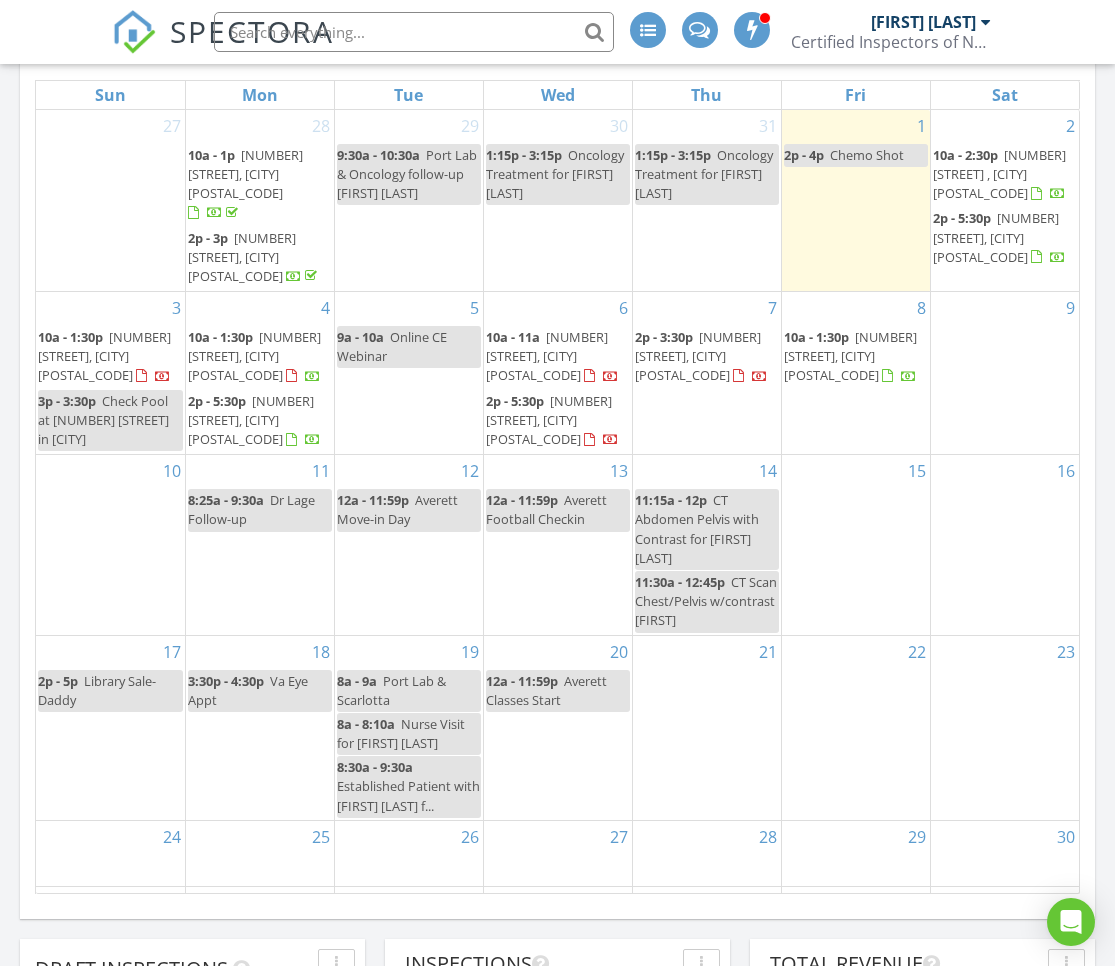 click on "5
9a - 10a
Online CE Webinar" at bounding box center [409, 373] 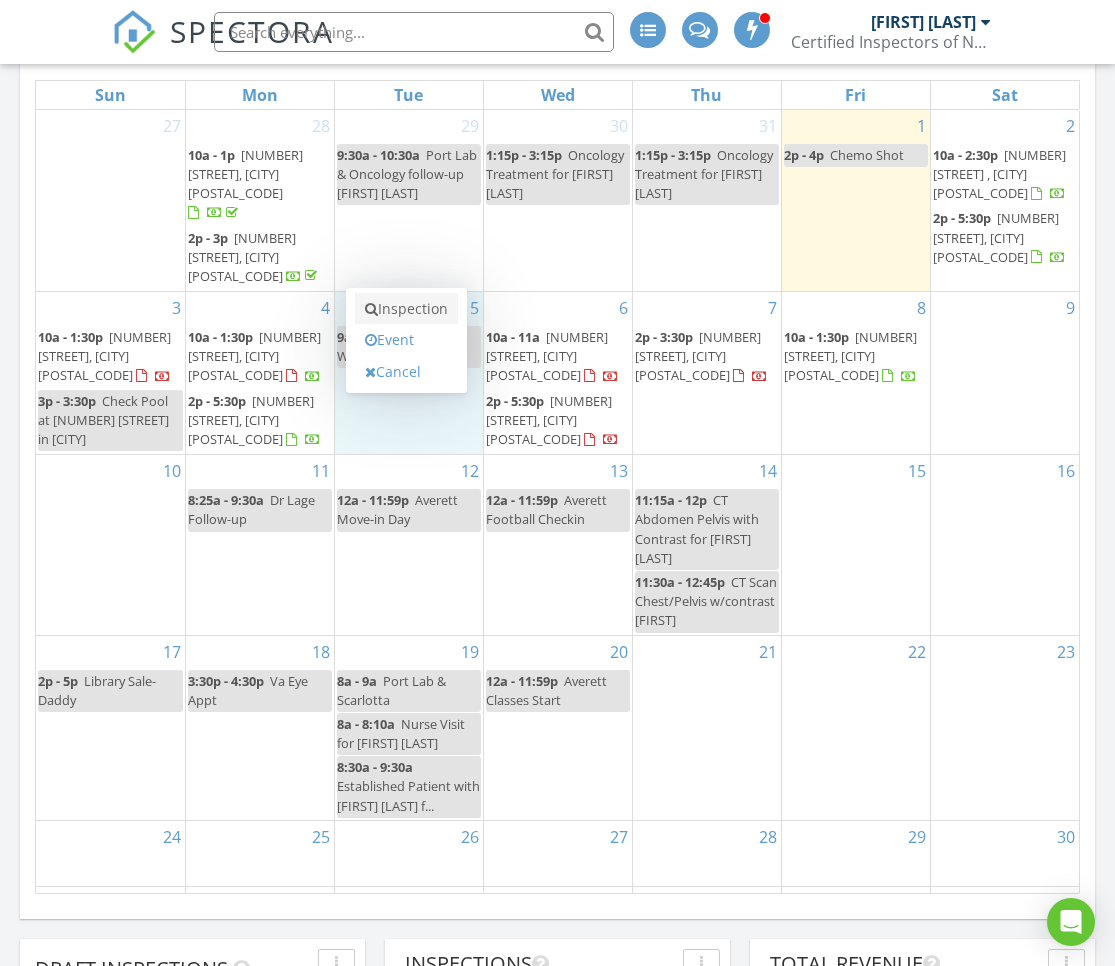 click on "Inspection" at bounding box center [406, 309] 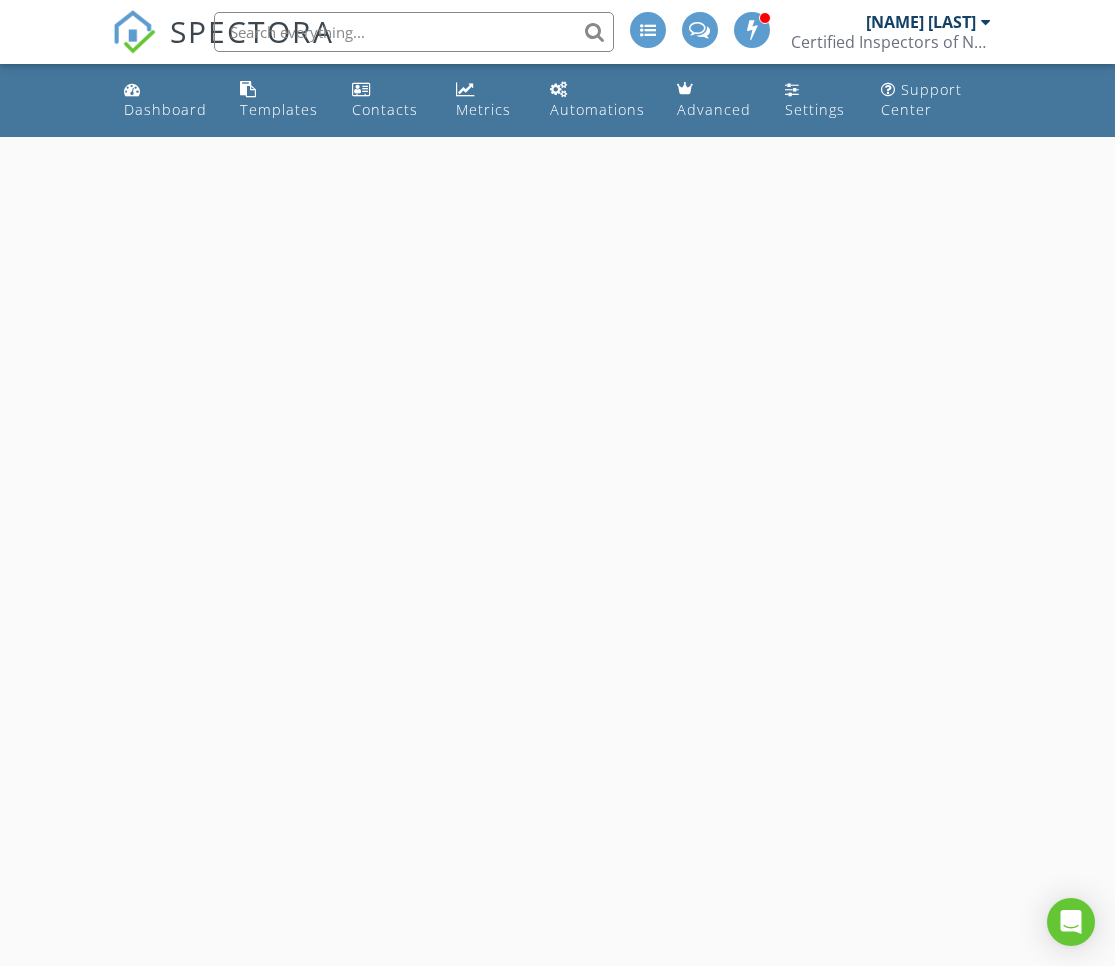 scroll, scrollTop: 0, scrollLeft: 0, axis: both 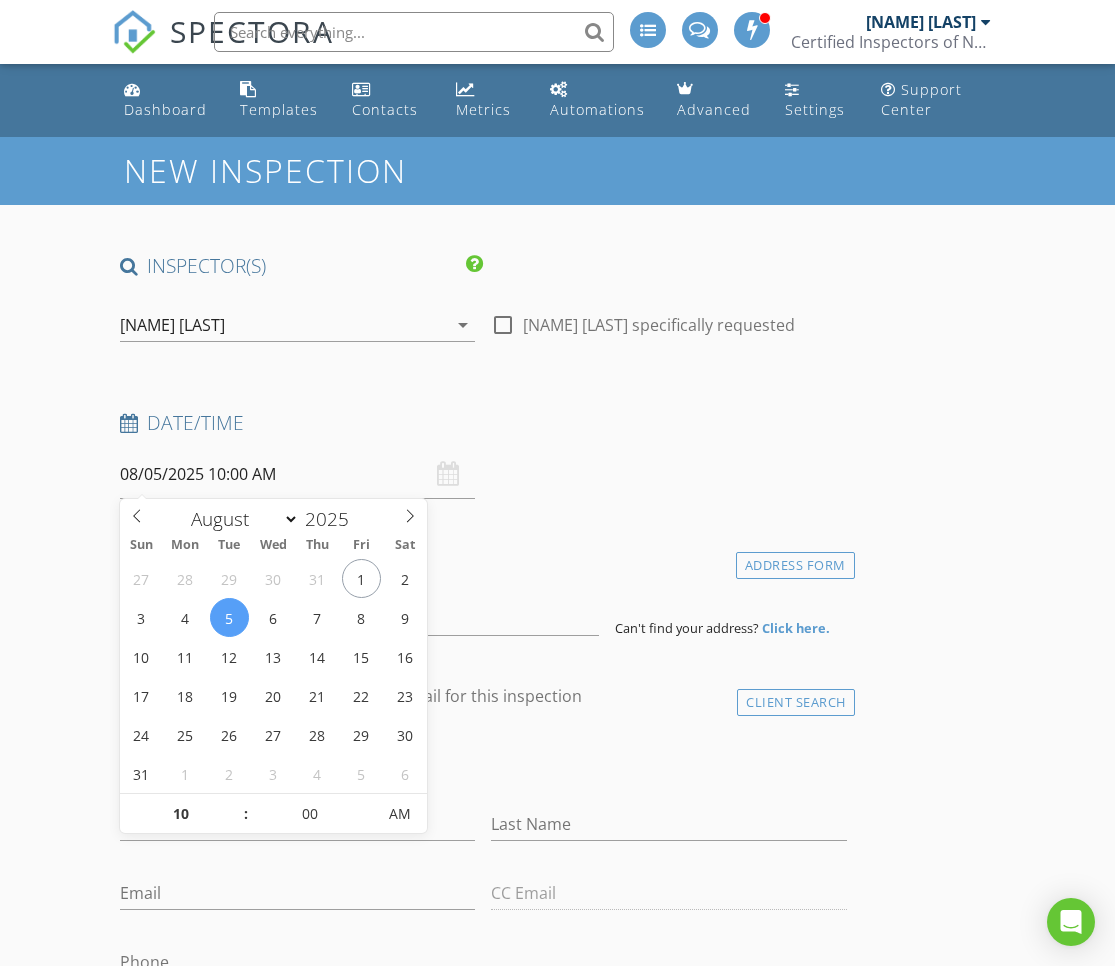 click on "08/05/2025 10:00 AM" at bounding box center [298, 474] 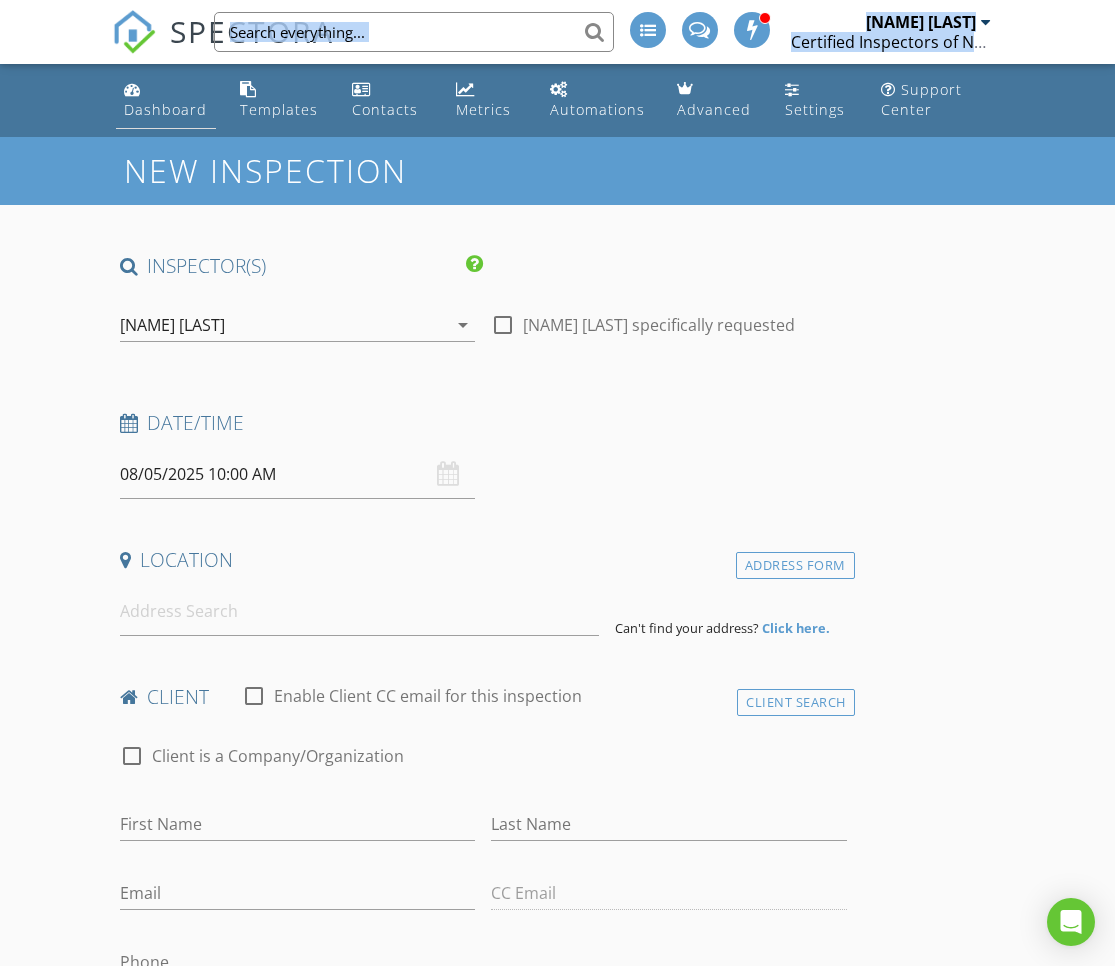 drag, startPoint x: 200, startPoint y: 64, endPoint x: 163, endPoint y: 93, distance: 47.010635 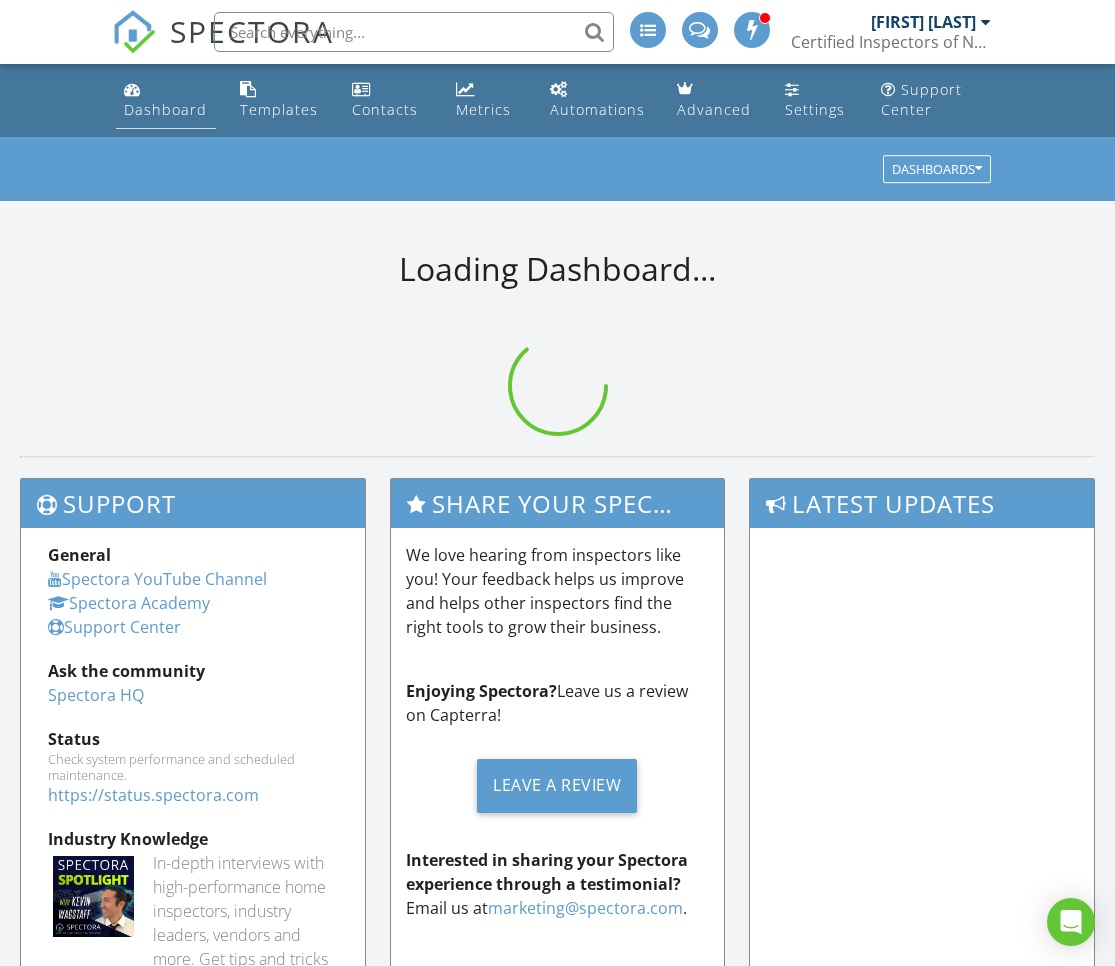 scroll, scrollTop: 0, scrollLeft: 0, axis: both 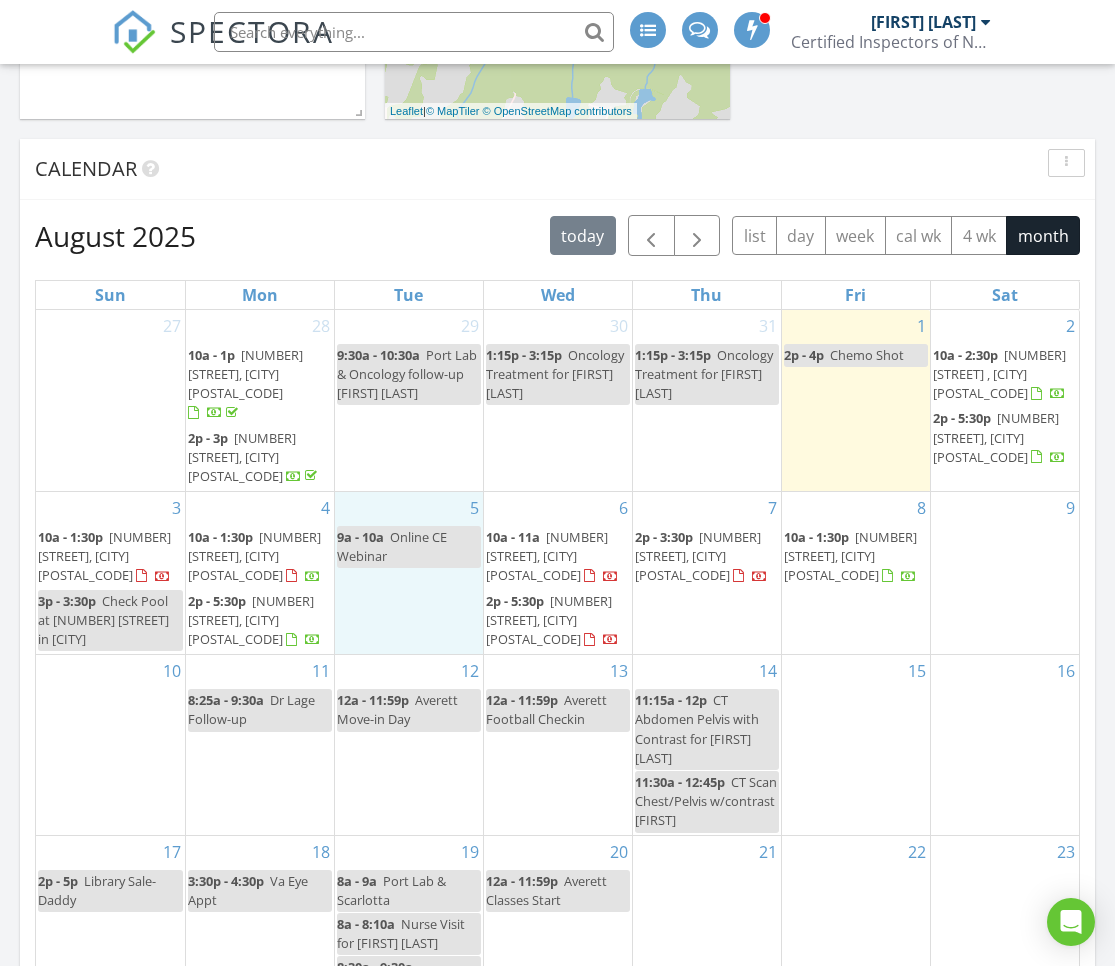 click on "5
9a - 10a
Online CE Webinar" at bounding box center [409, 573] 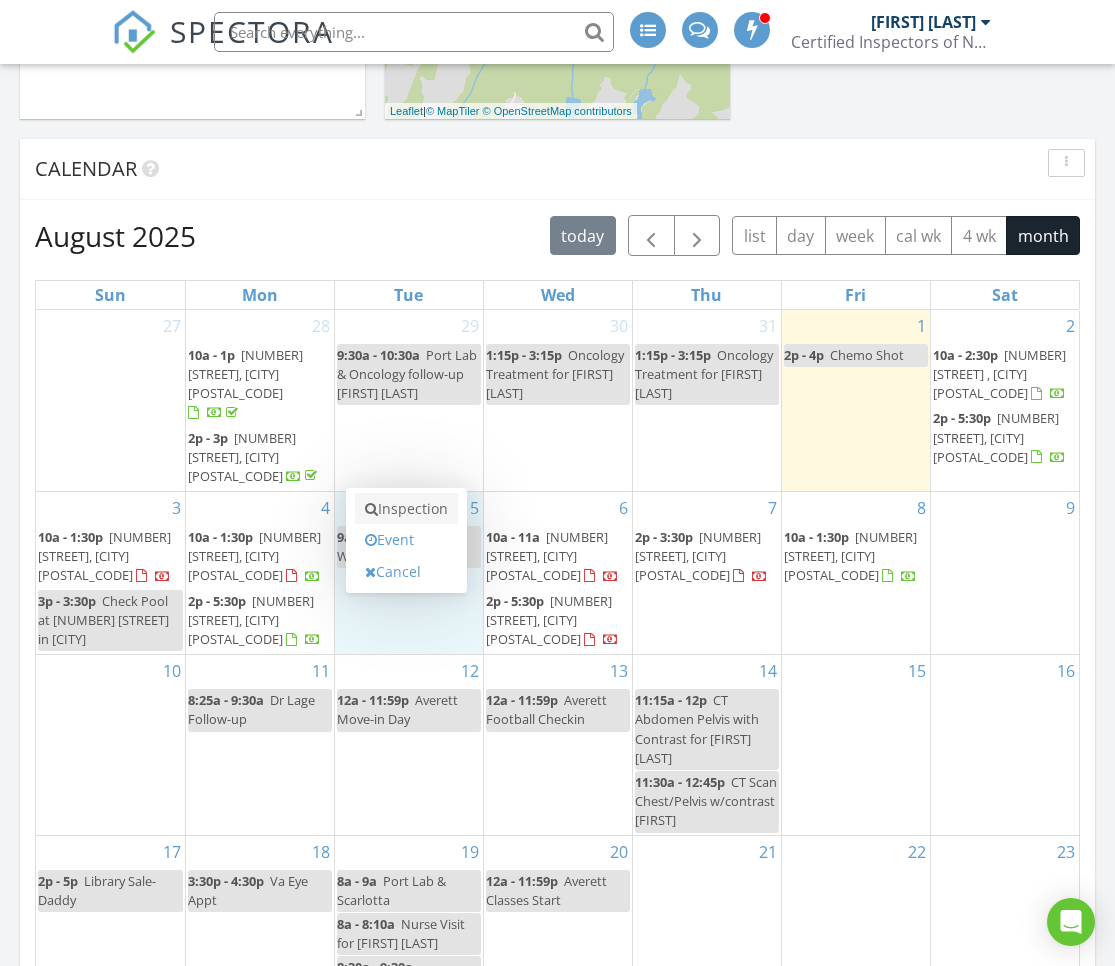click on "Inspection" at bounding box center (406, 509) 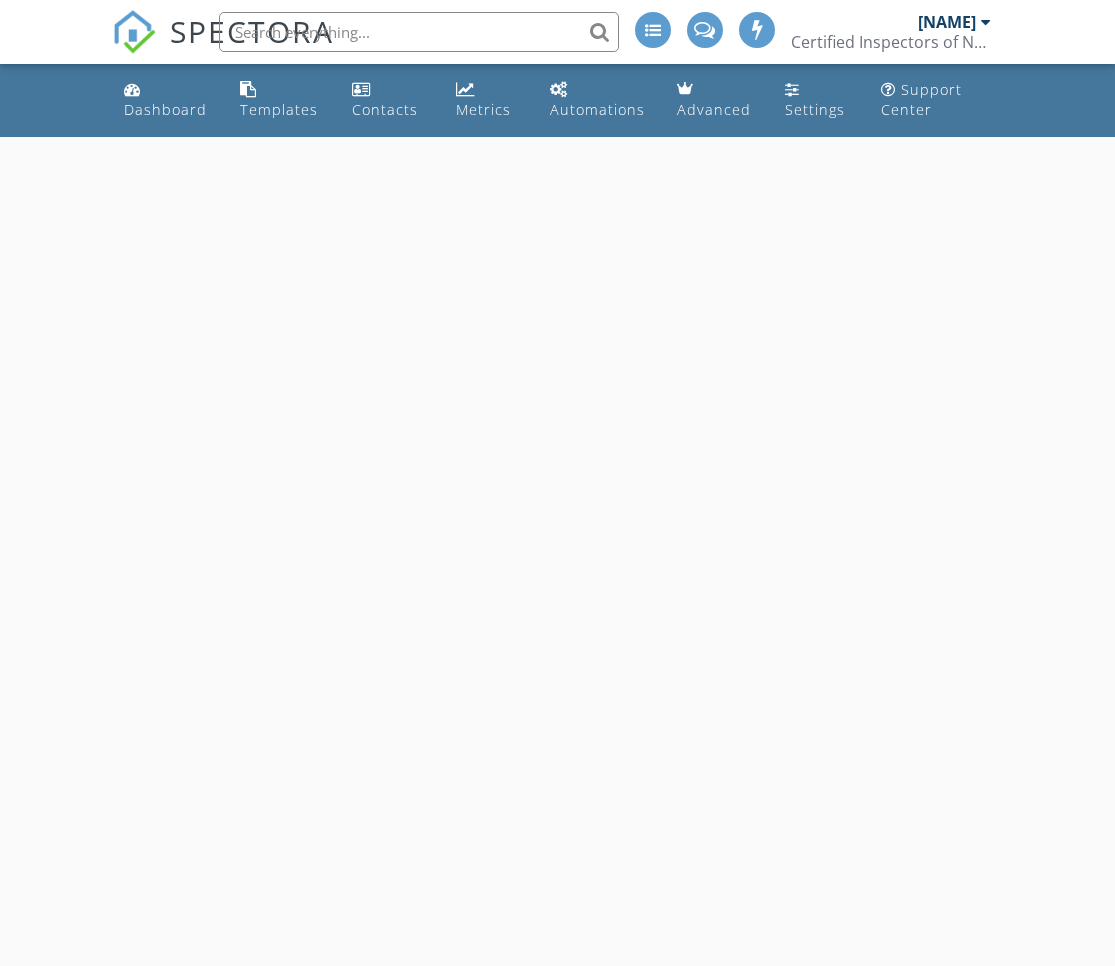 scroll, scrollTop: 0, scrollLeft: 0, axis: both 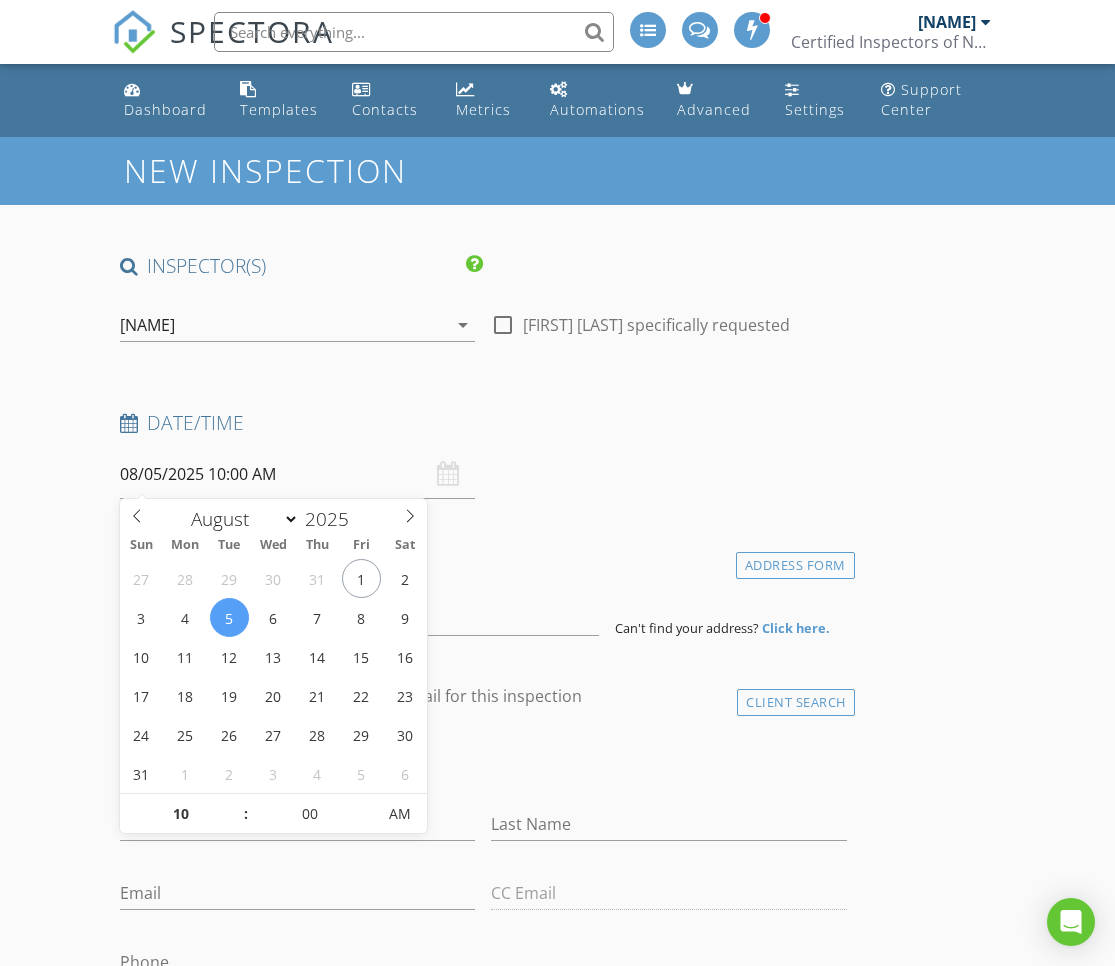 click on "08/05/2025 10:00 AM" at bounding box center [298, 474] 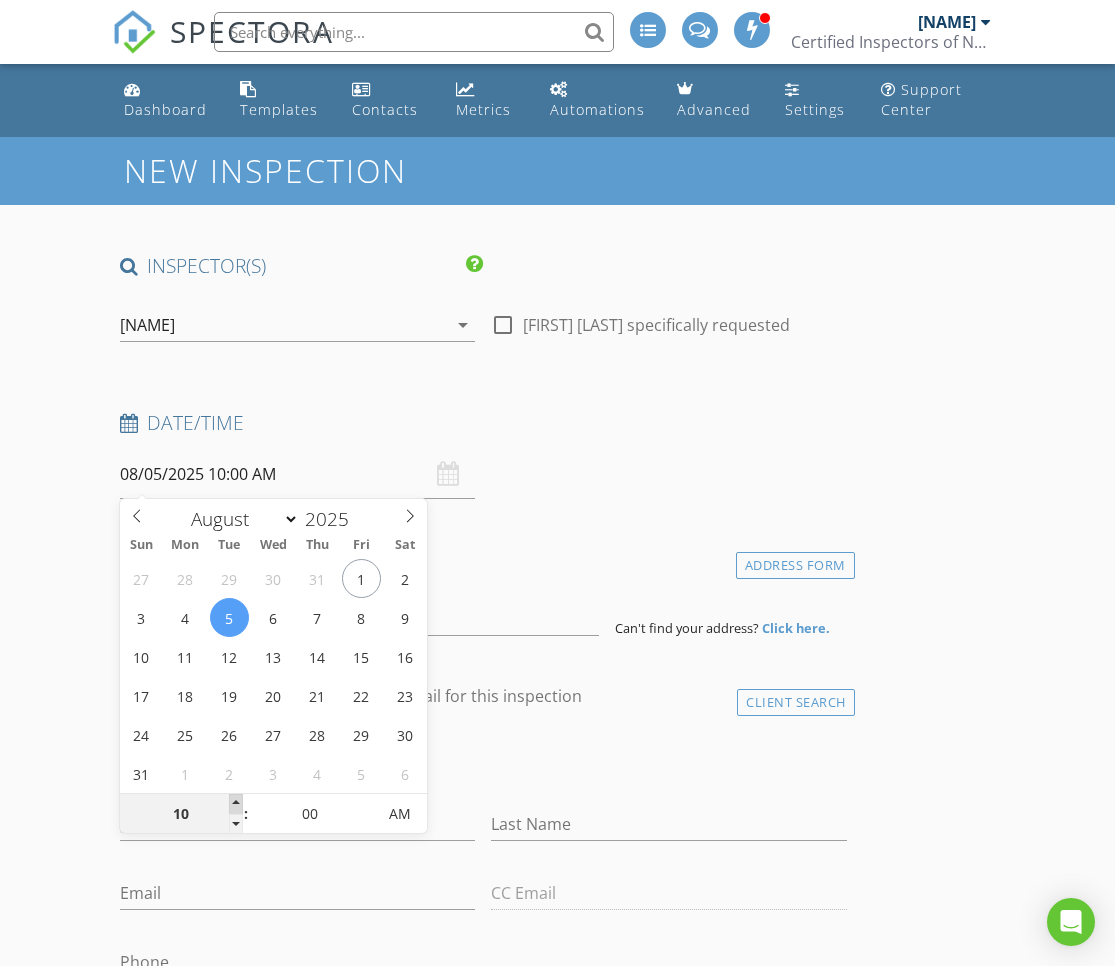 type on "11" 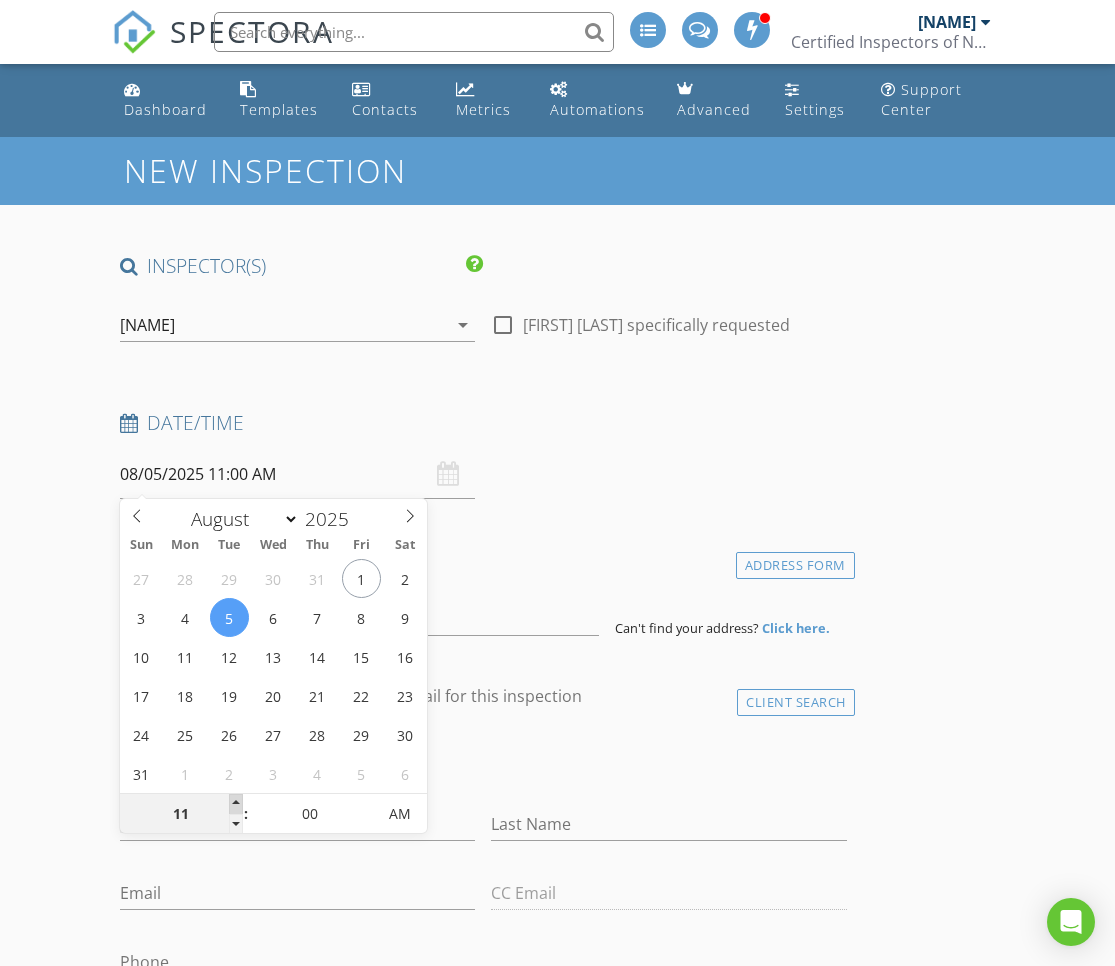 click at bounding box center (236, 804) 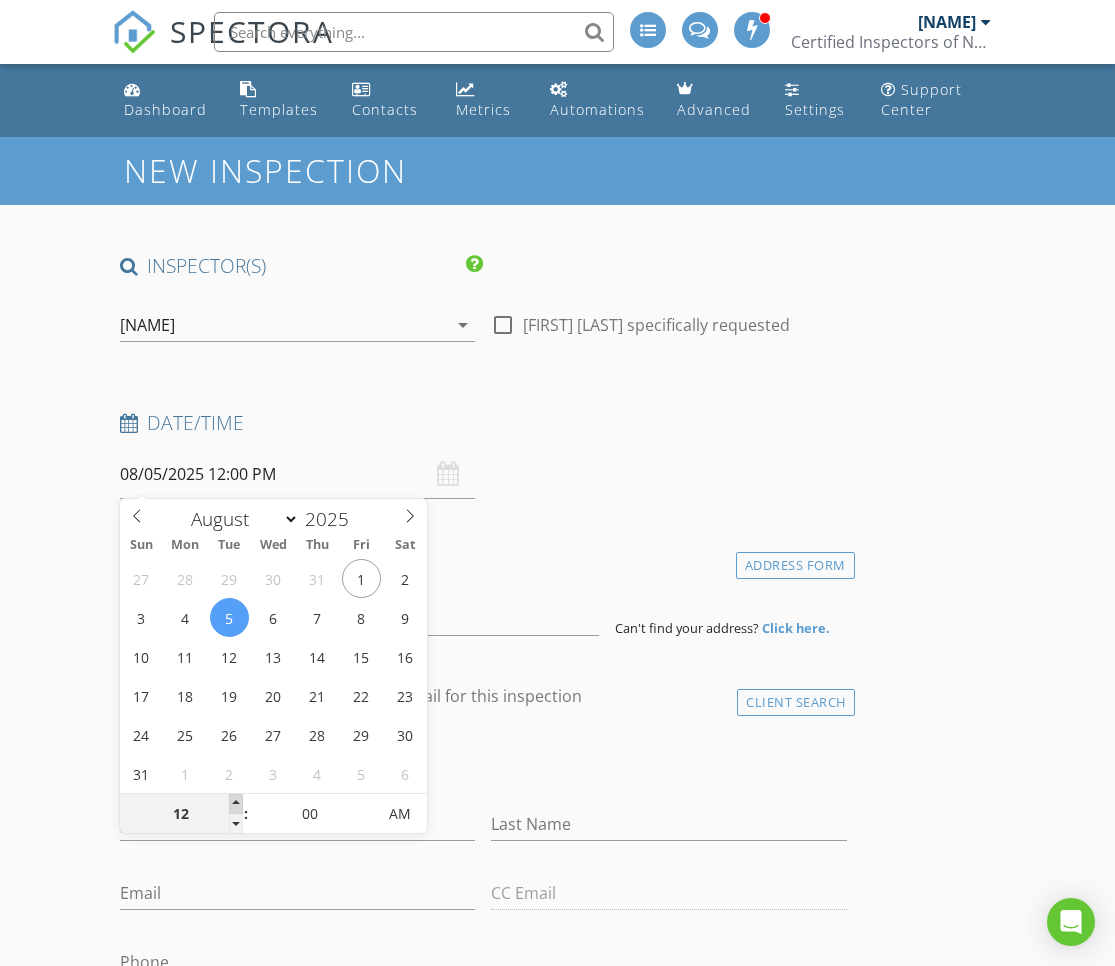 click at bounding box center [236, 804] 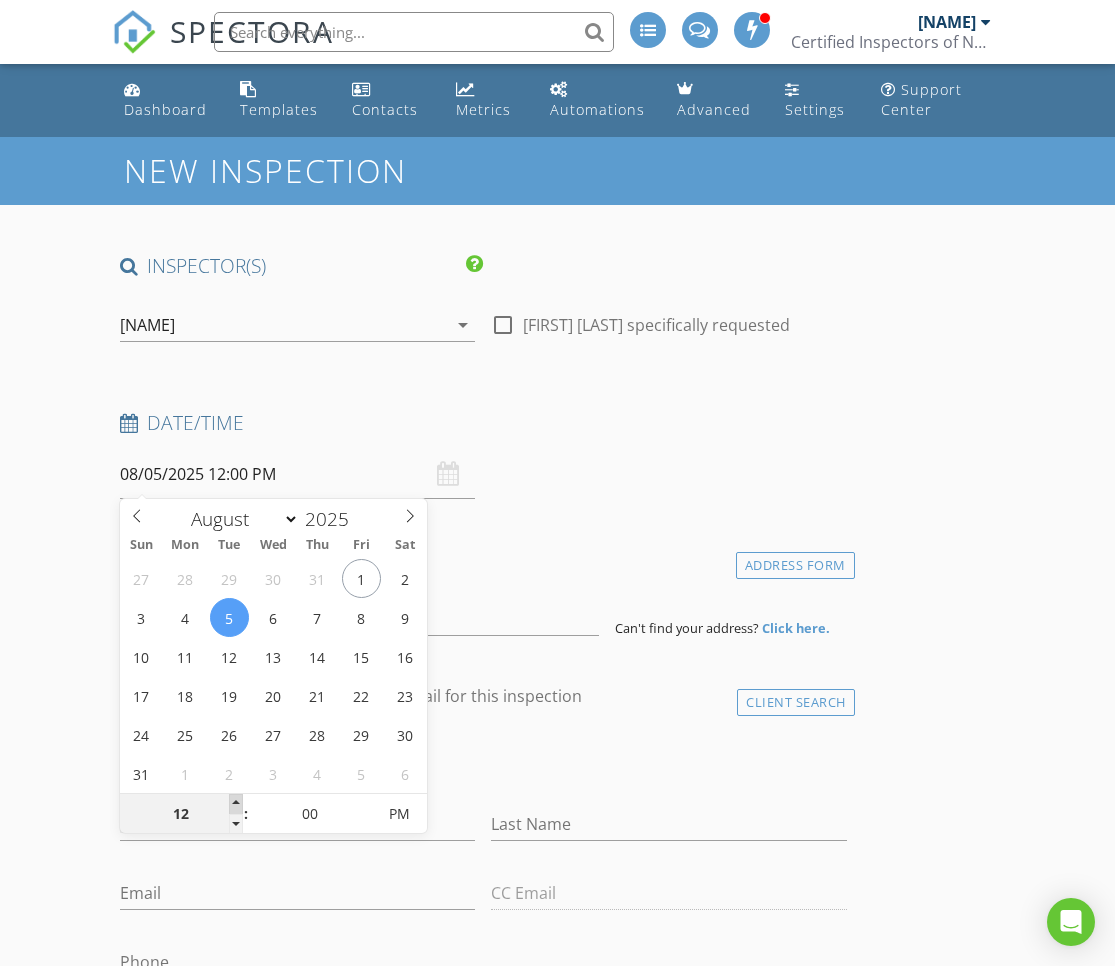 type on "01" 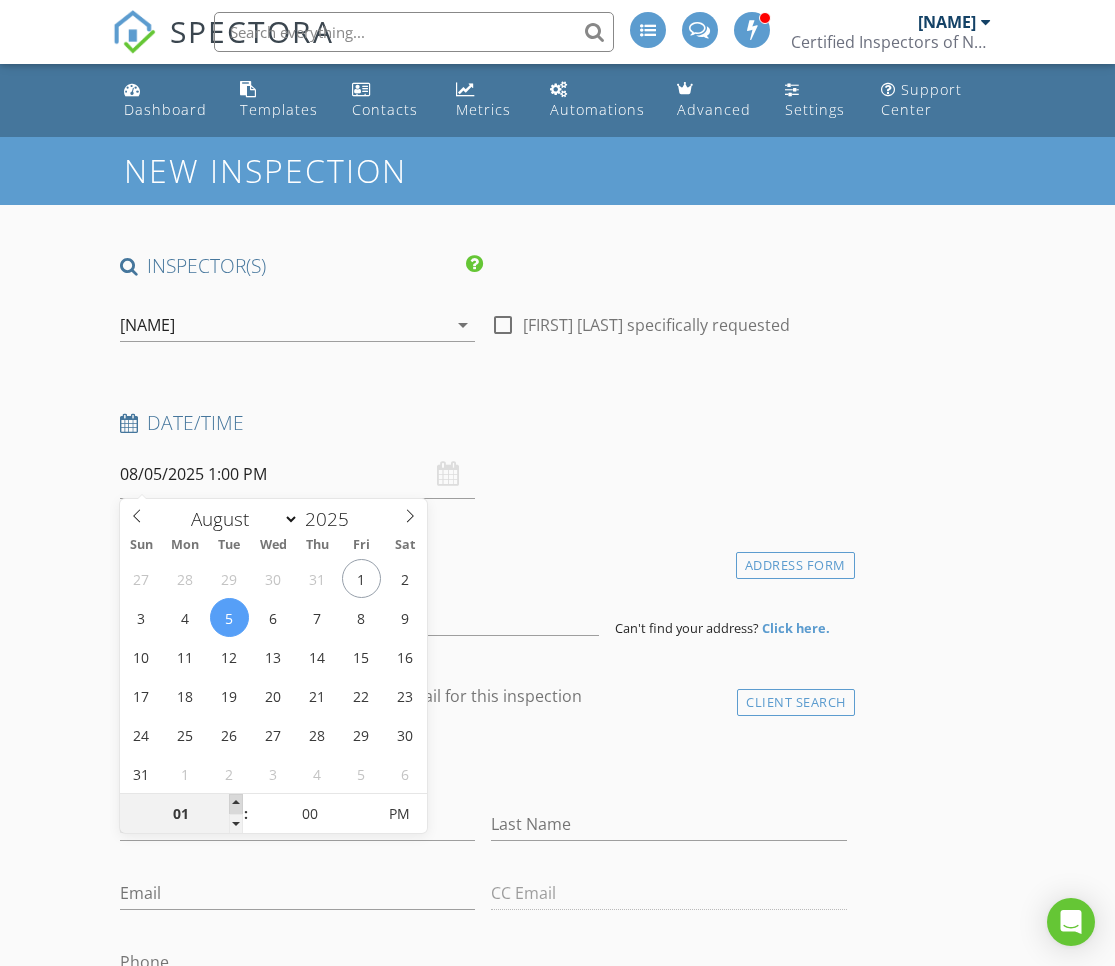 click at bounding box center [236, 804] 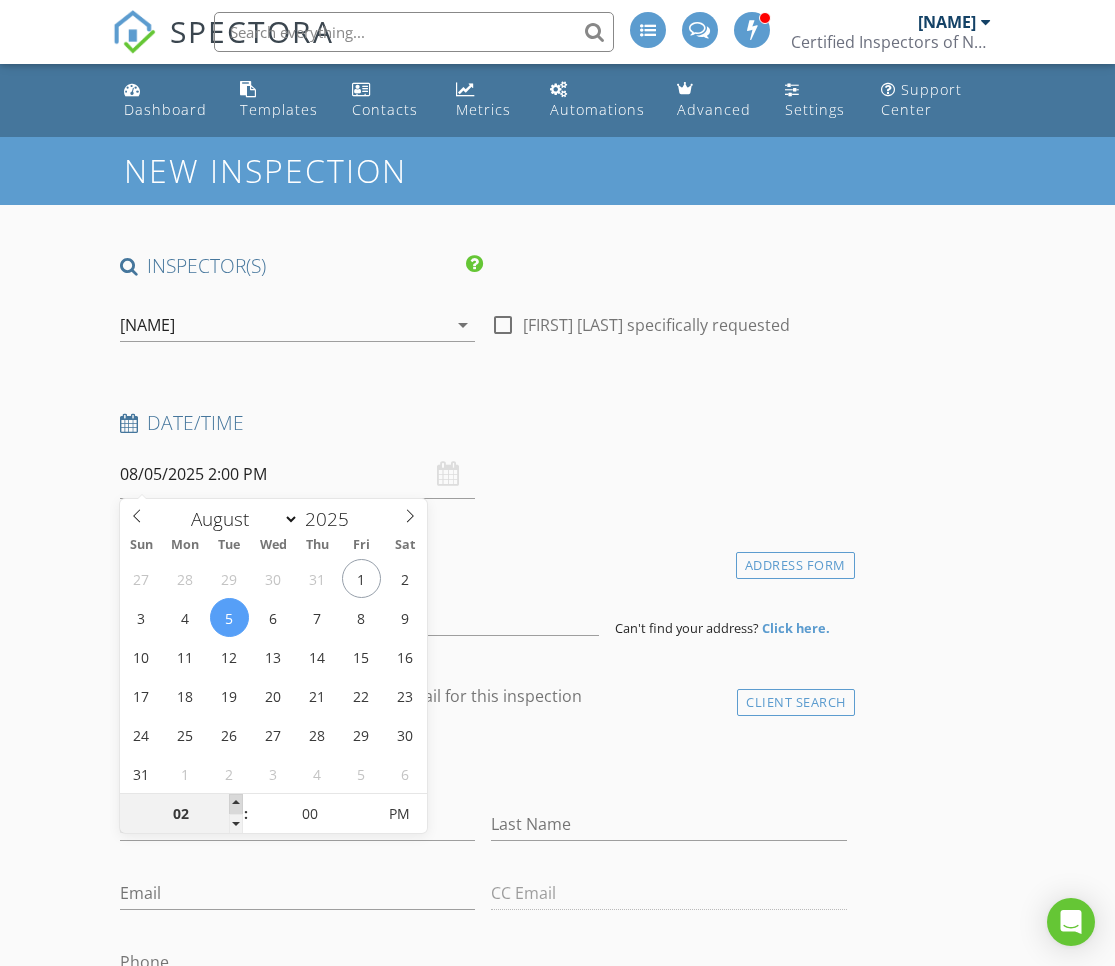 click at bounding box center [236, 804] 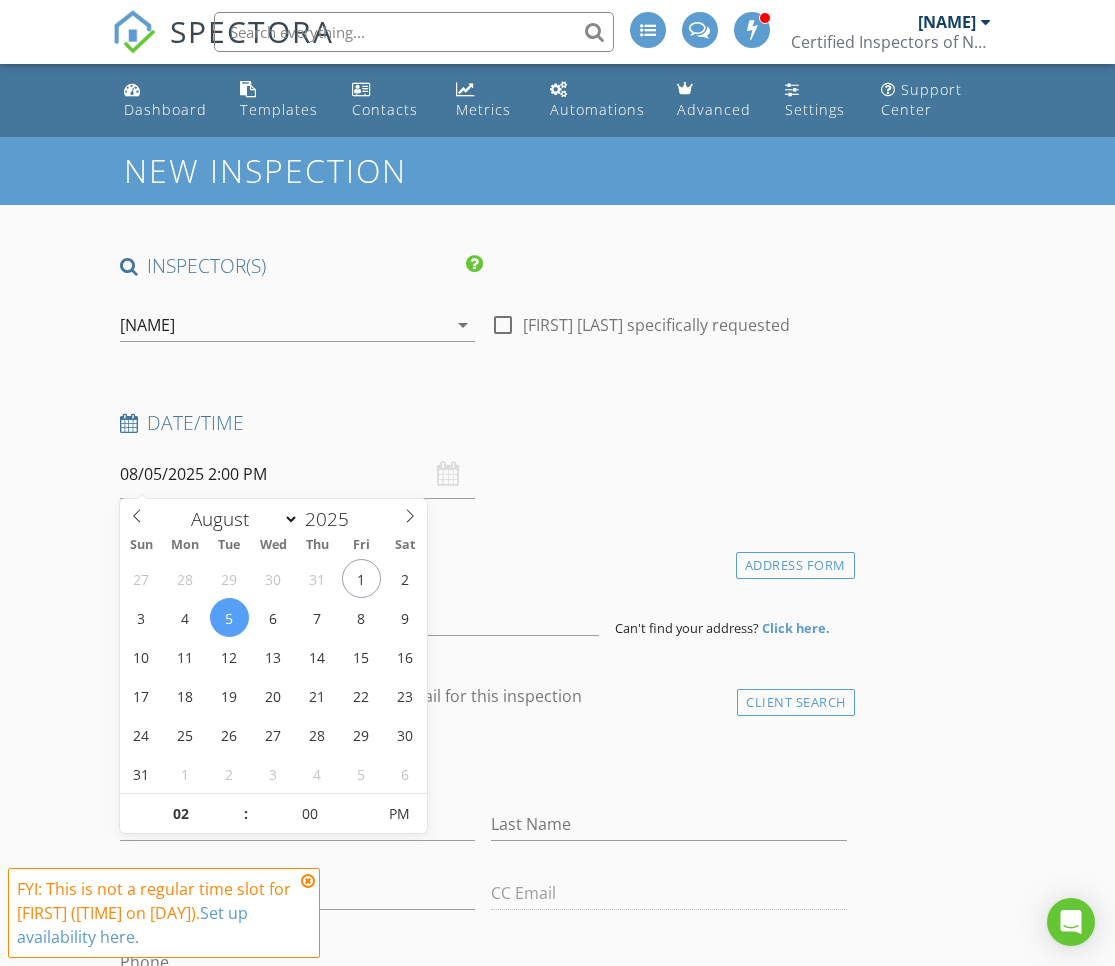 click on "INSPECTOR(S)
check_box   [FIRST] [LAST]   PRIMARY   [FIRST] [LAST] arrow_drop_down   check_box_outline_blank [FIRST] [LAST] specifically requested
Date/Time
08/05/2025 2:00 PM
Location
Address Form       Can't find your address?   Click here.
client
check_box_outline_blank Enable Client CC email for this inspection   Client Search     check_box_outline_blank Client is a Company/Organization     First Name   Last Name   Email   CC Email   Phone   Address   City   State   Zip     Tags         Notes   Private Notes
ADD ADDITIONAL client
SERVICES
arrow_drop_down     Select Discount Code arrow_drop_down    Charges       TOTAL   $0.00    Duration    No services with durations selected      Templates    No templates selected    Agreements    No agreements selected           TOTAL:" at bounding box center [558, 2007] 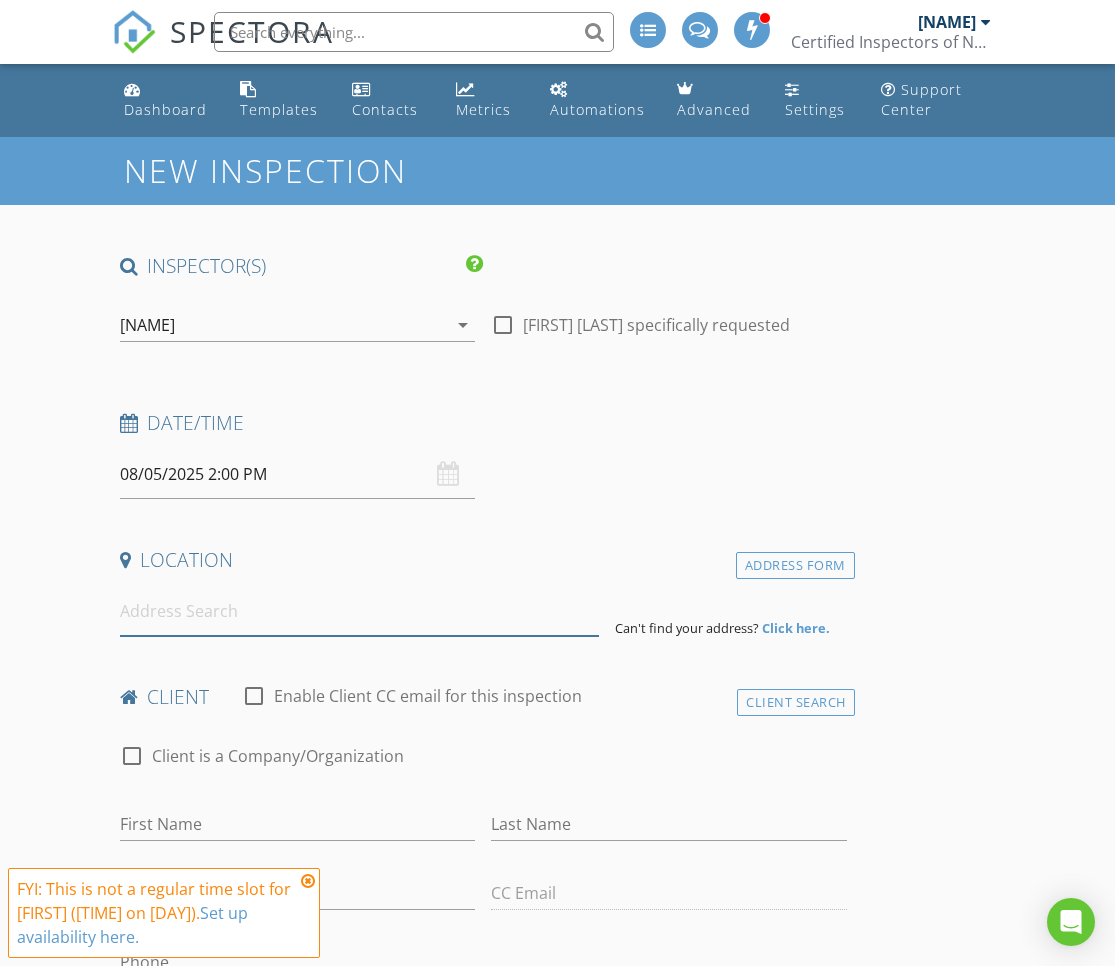 click at bounding box center (360, 611) 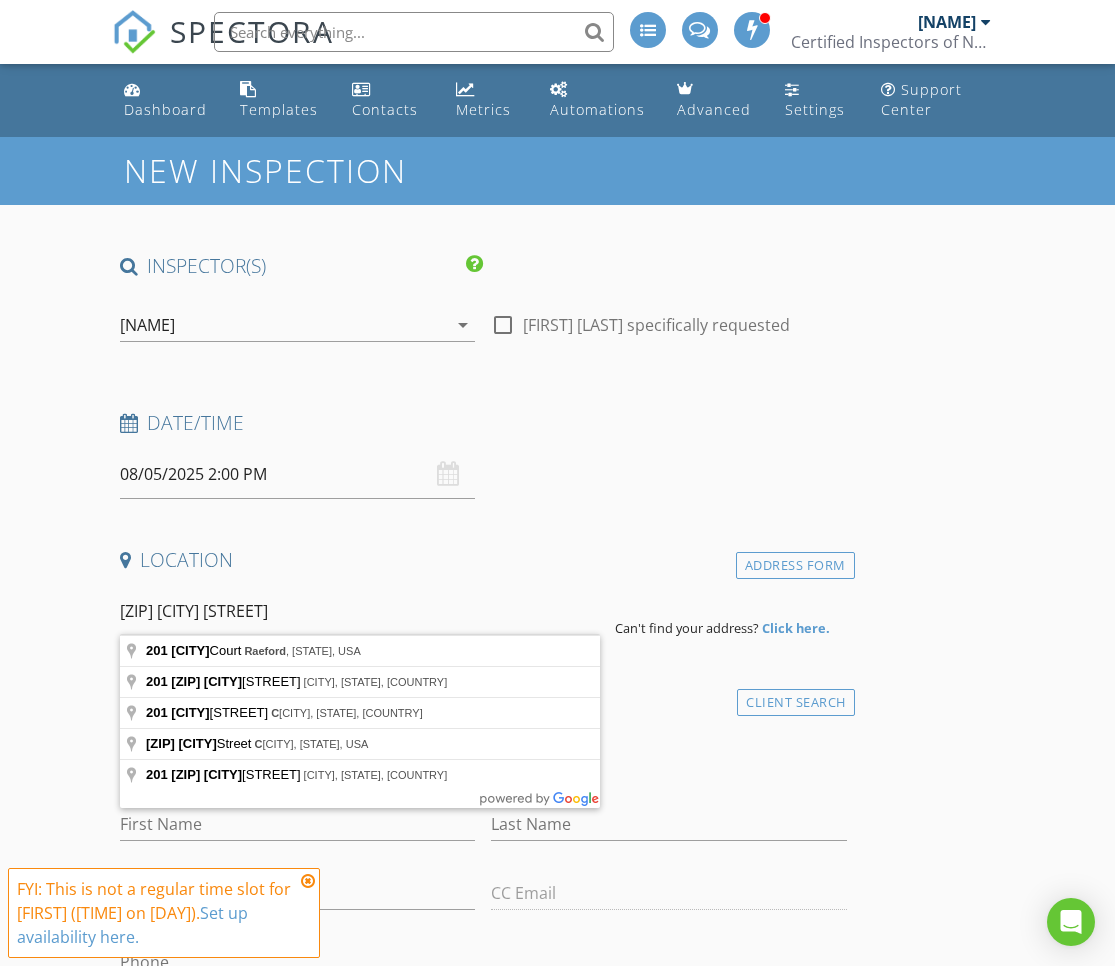 type on "[ZIP] [CITY], [STATE], USA" 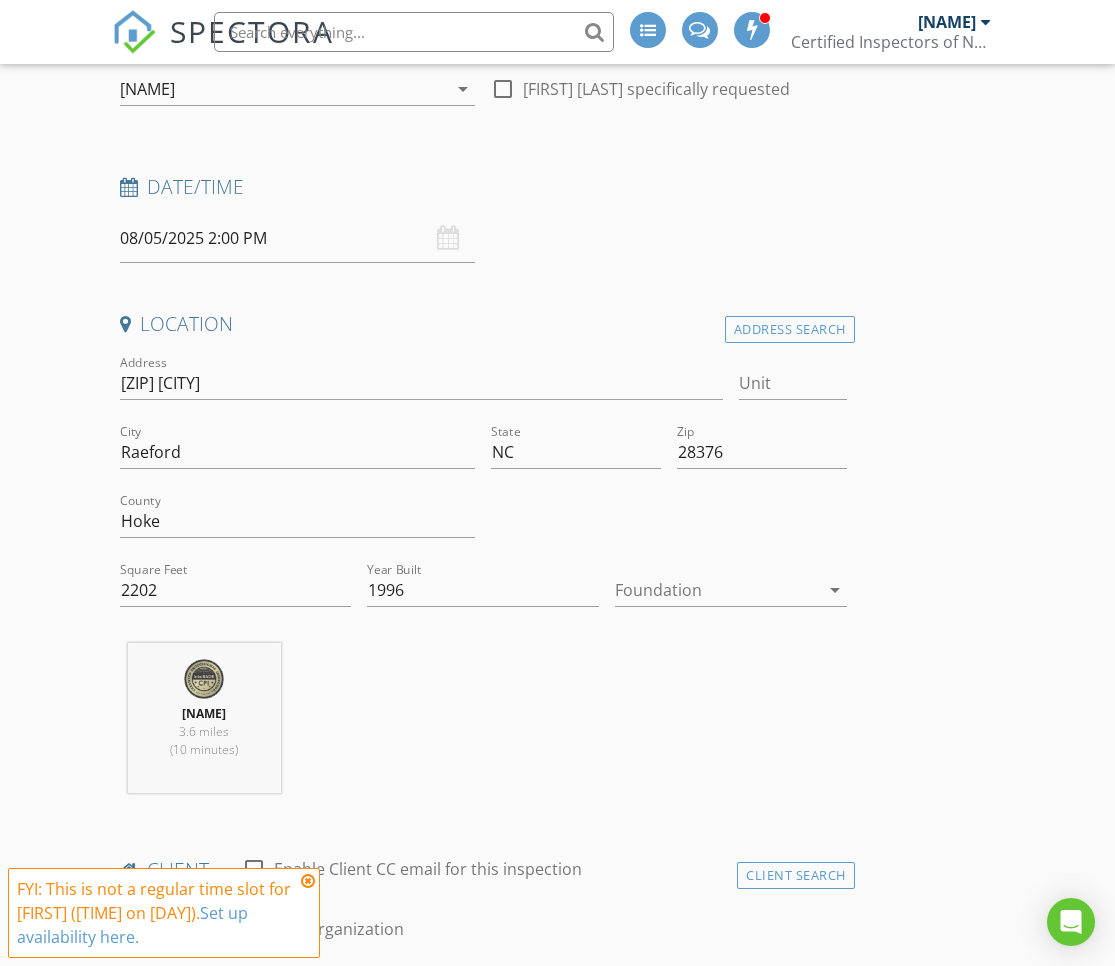 scroll, scrollTop: 238, scrollLeft: 0, axis: vertical 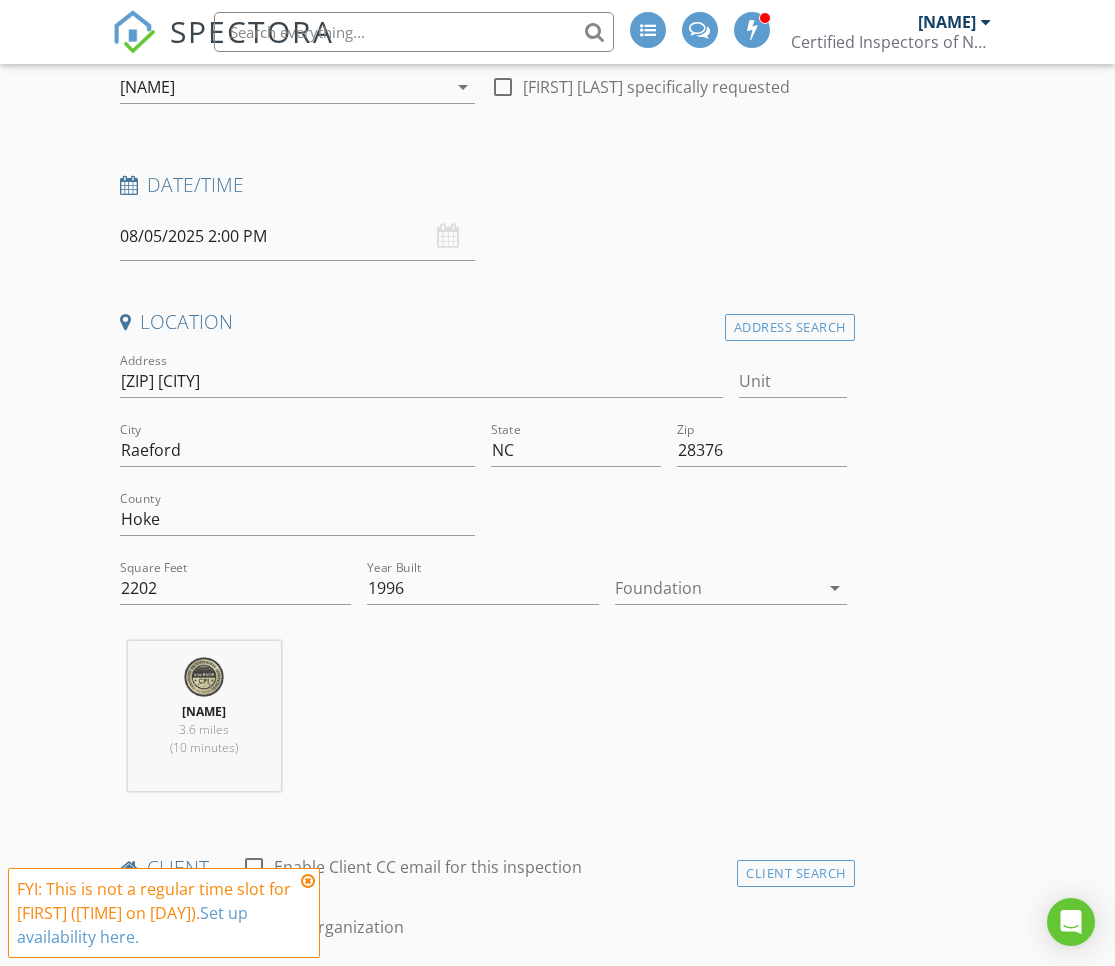 click at bounding box center (717, 588) 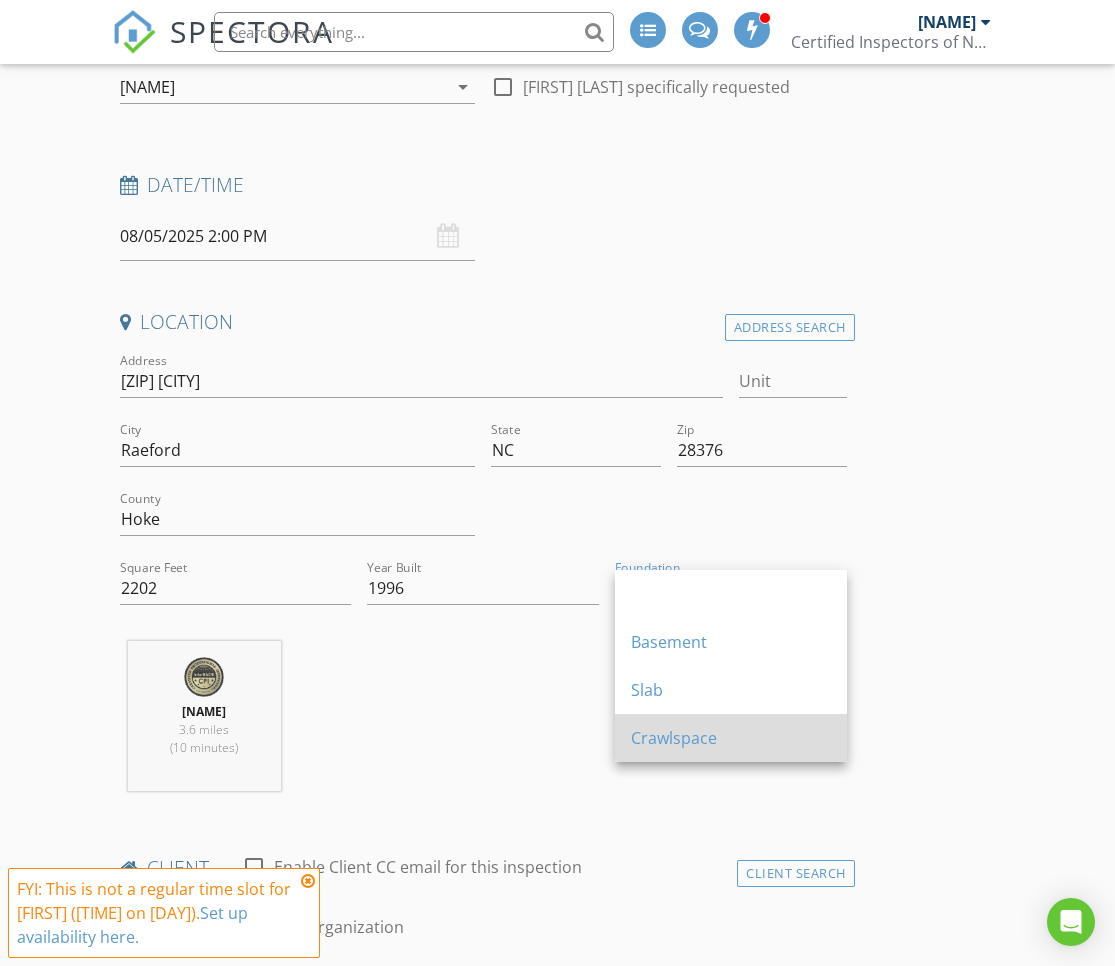 click on "Crawlspace" at bounding box center [731, 738] 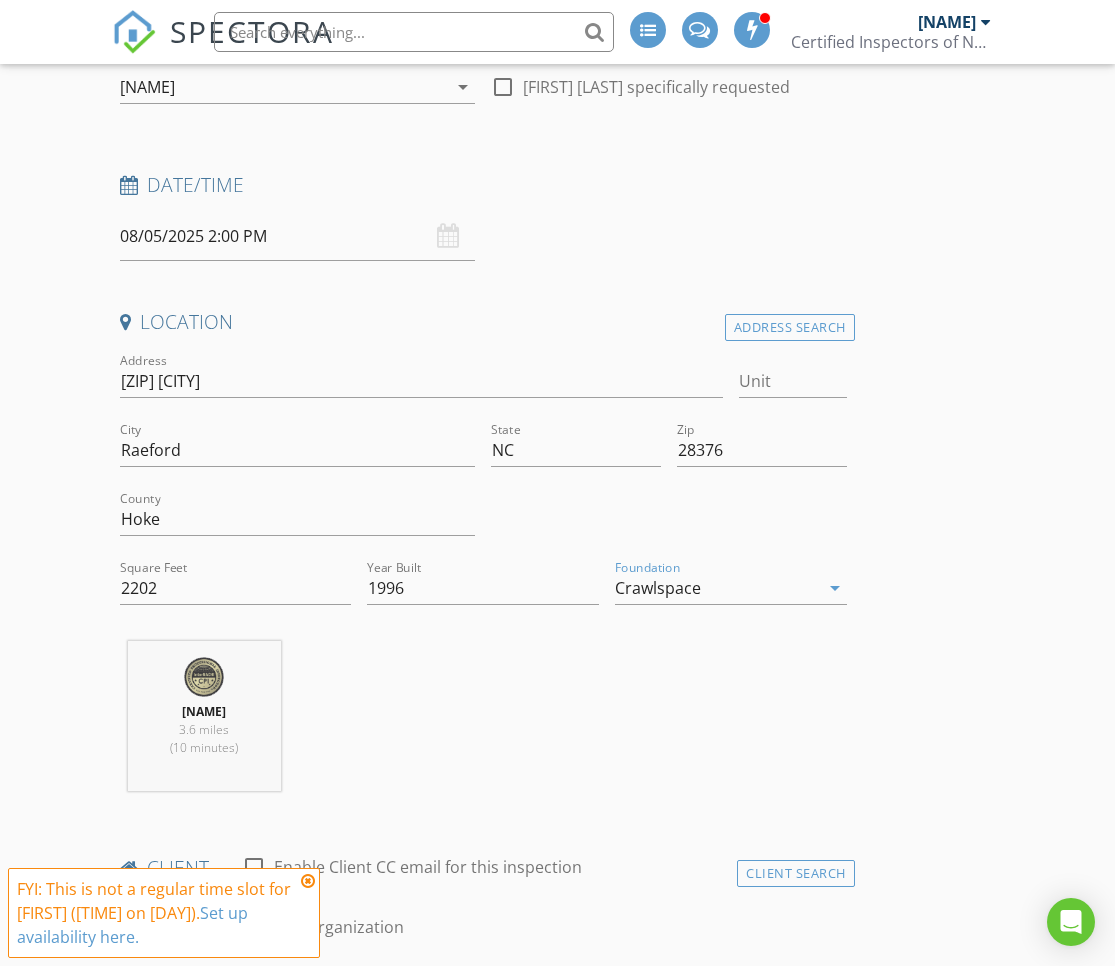 click on "James Saunders     3.6 miles     (10 minutes)" at bounding box center [483, 724] 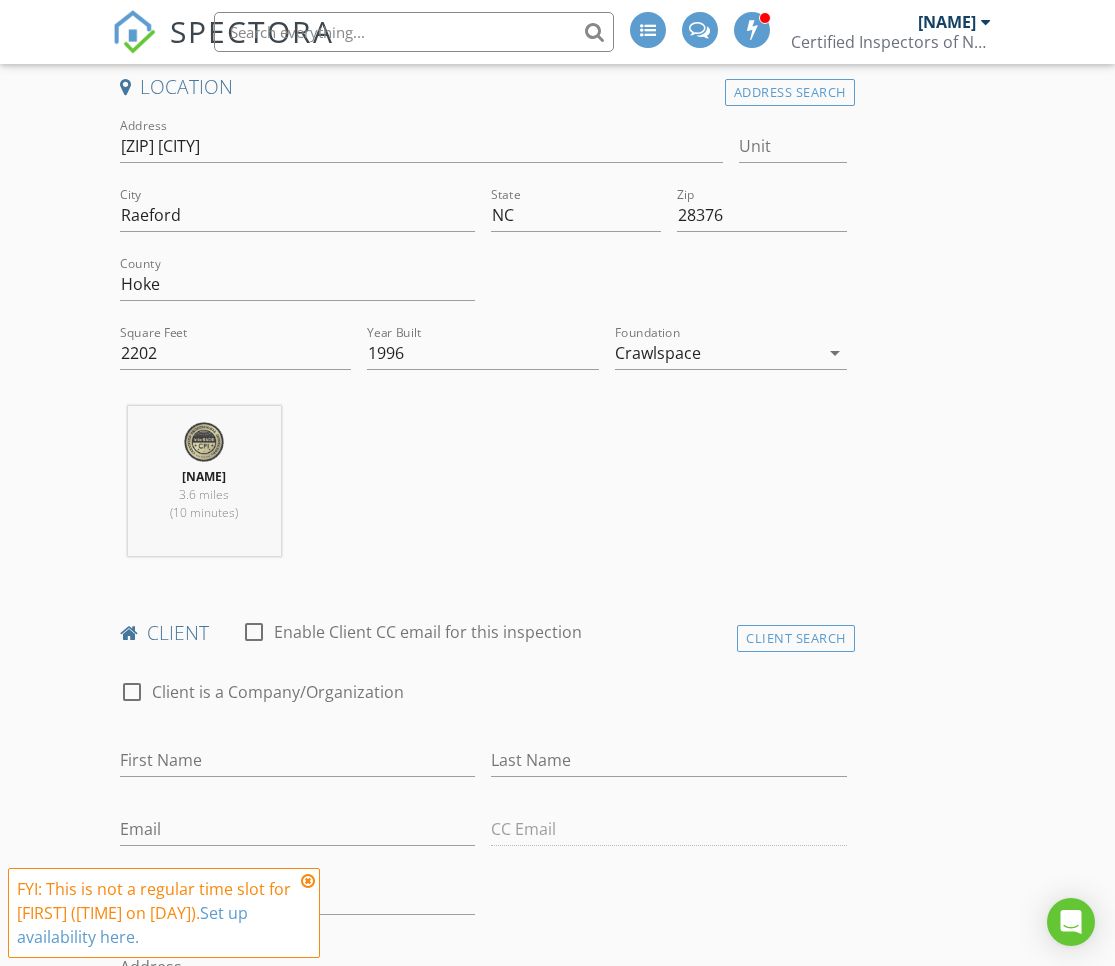 scroll, scrollTop: 516, scrollLeft: 0, axis: vertical 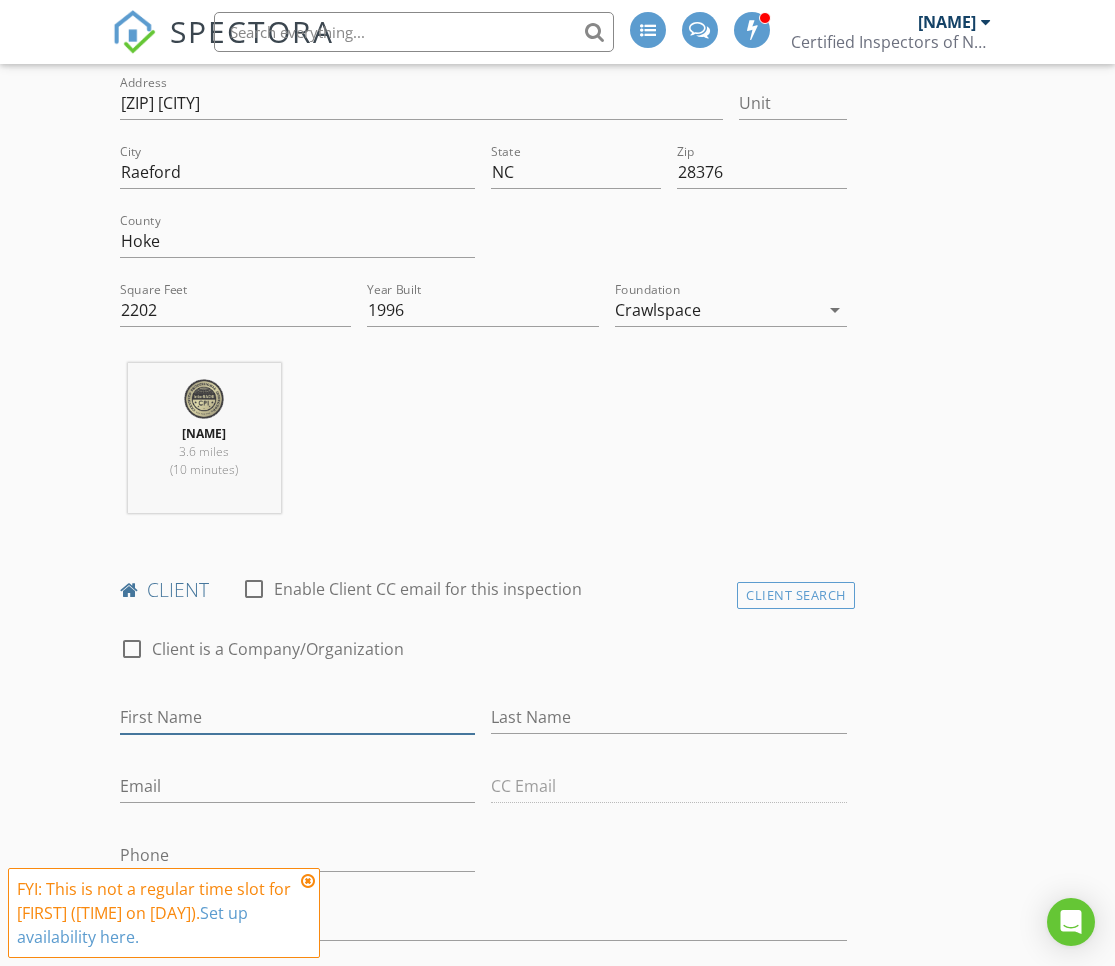 click on "First Name" at bounding box center (298, 717) 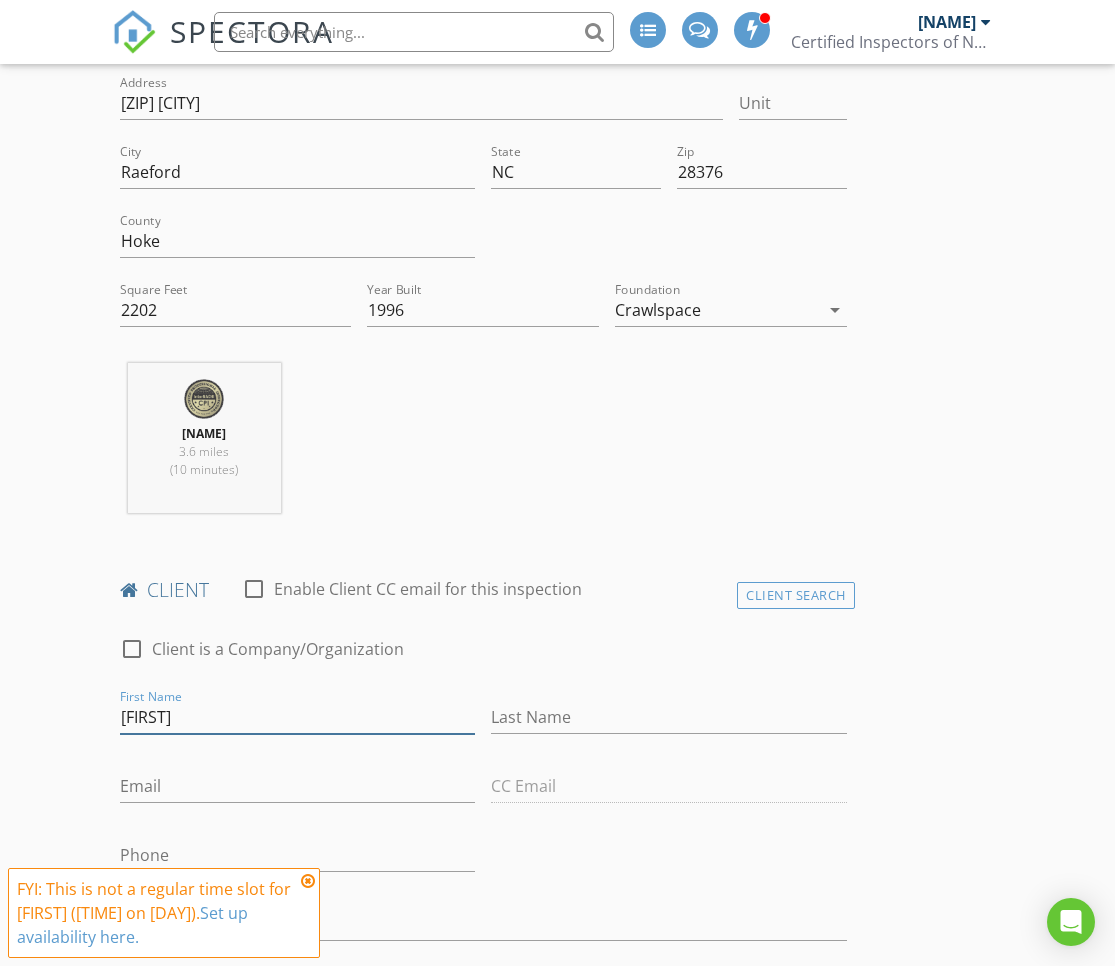type on "Hi [FIRST]," 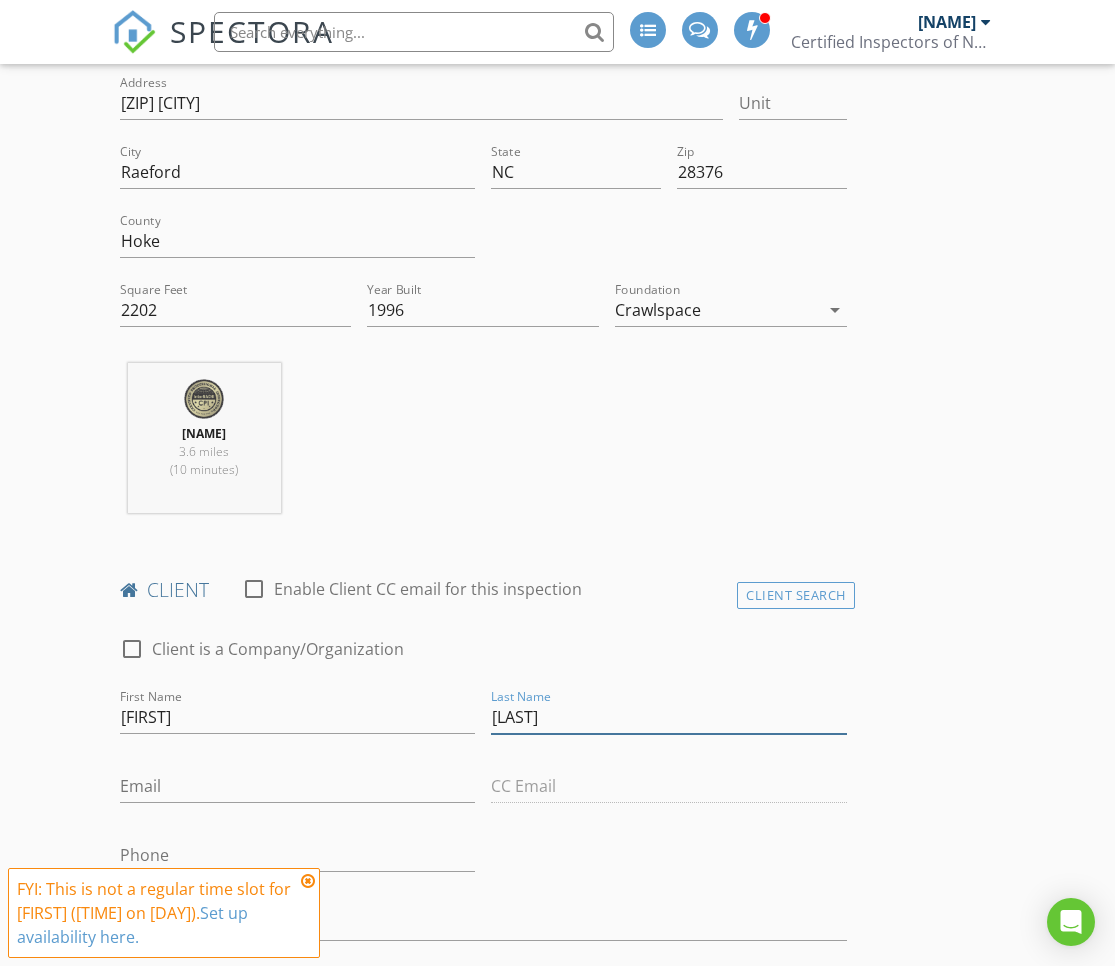 type on "Biondo" 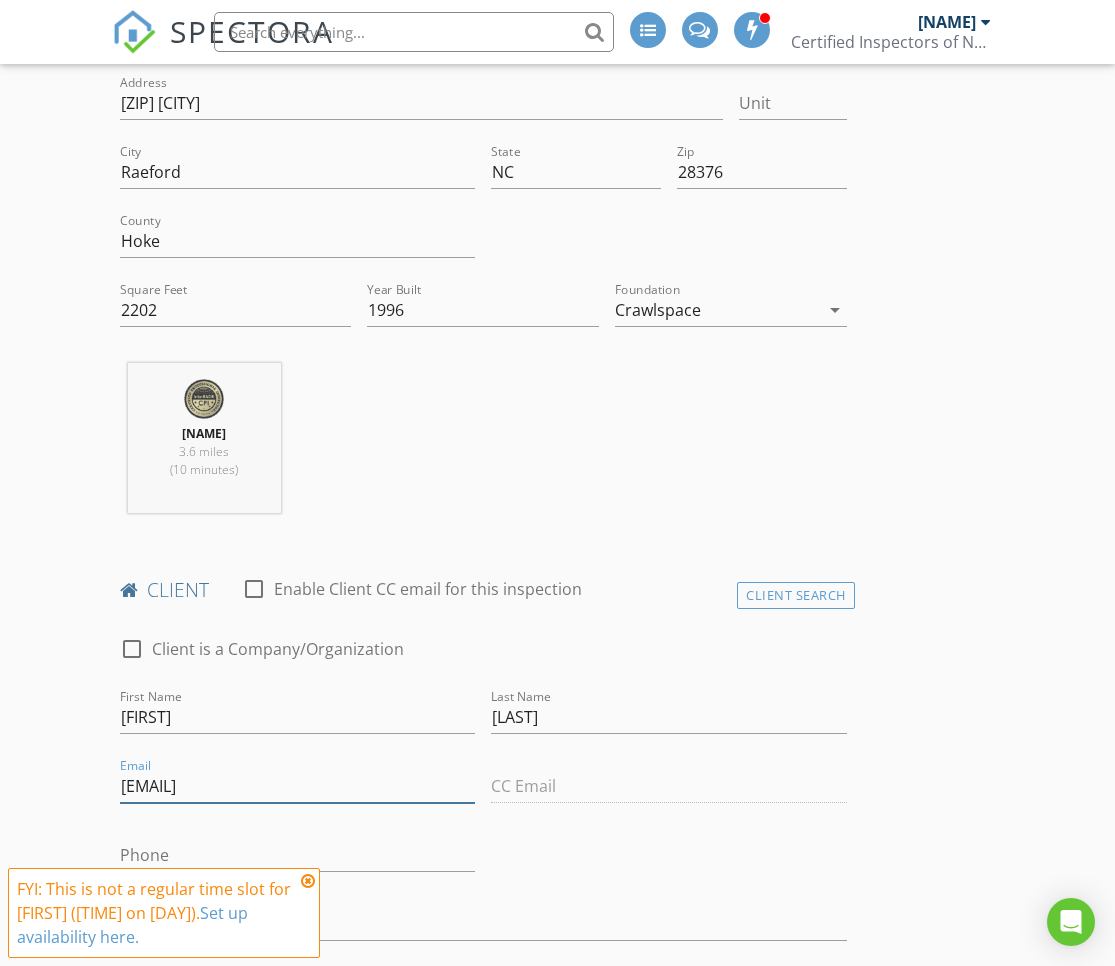 type on "[EMAIL]" 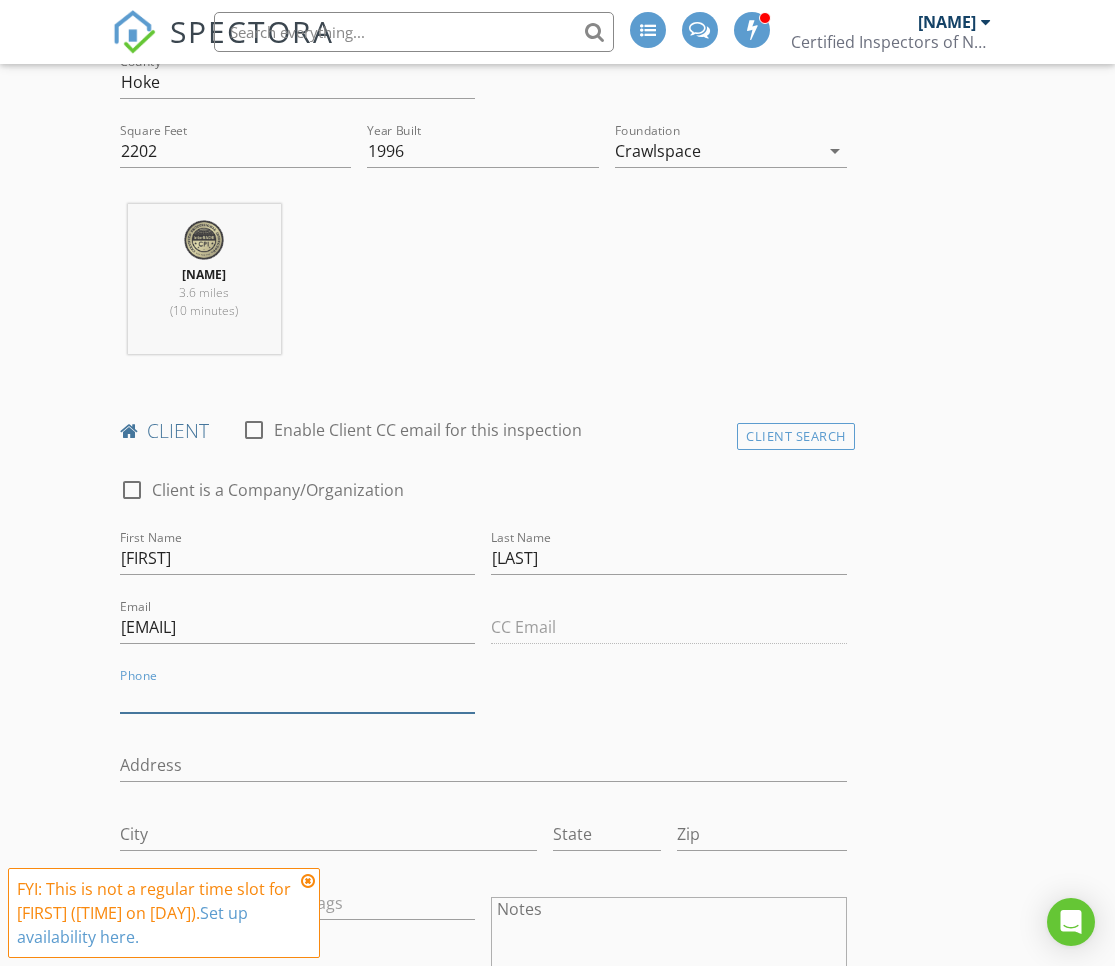 scroll, scrollTop: 702, scrollLeft: 0, axis: vertical 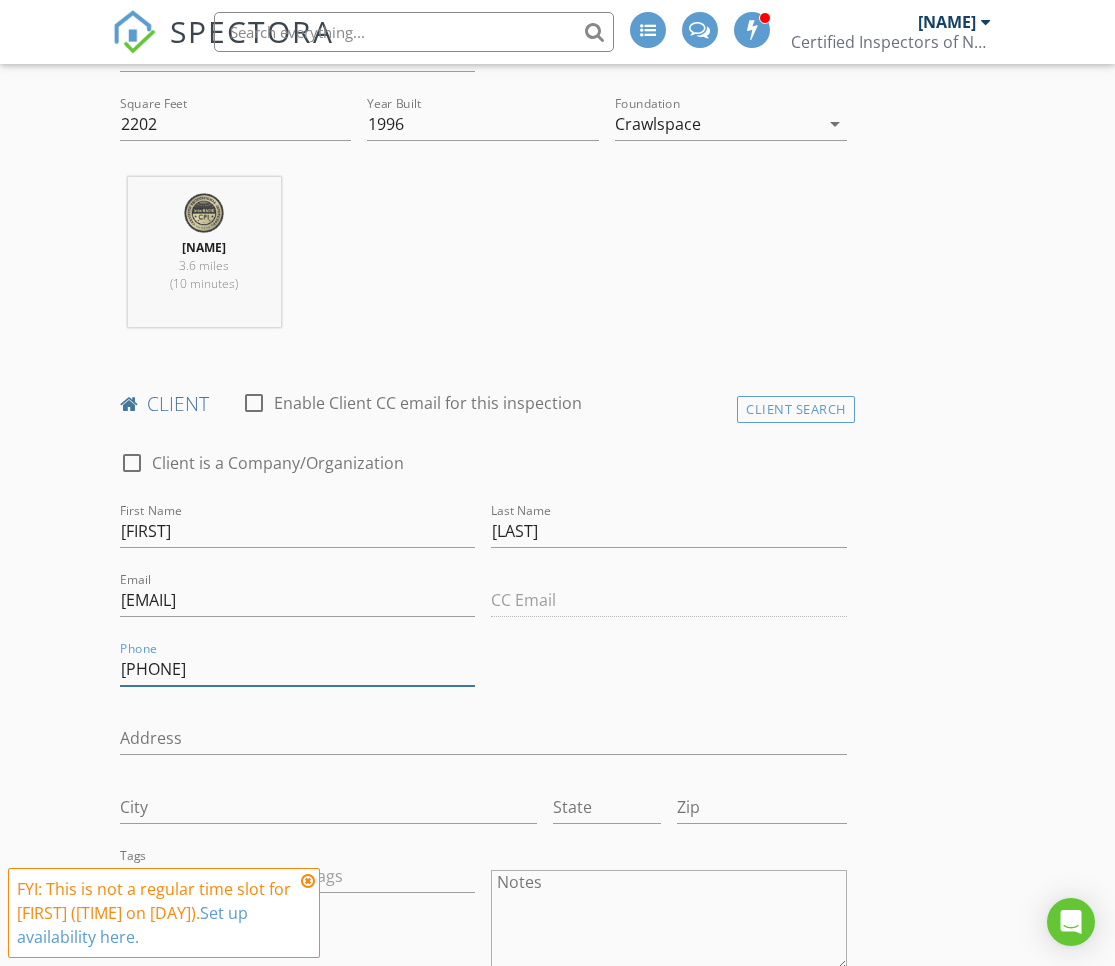 type on "[PHONE]" 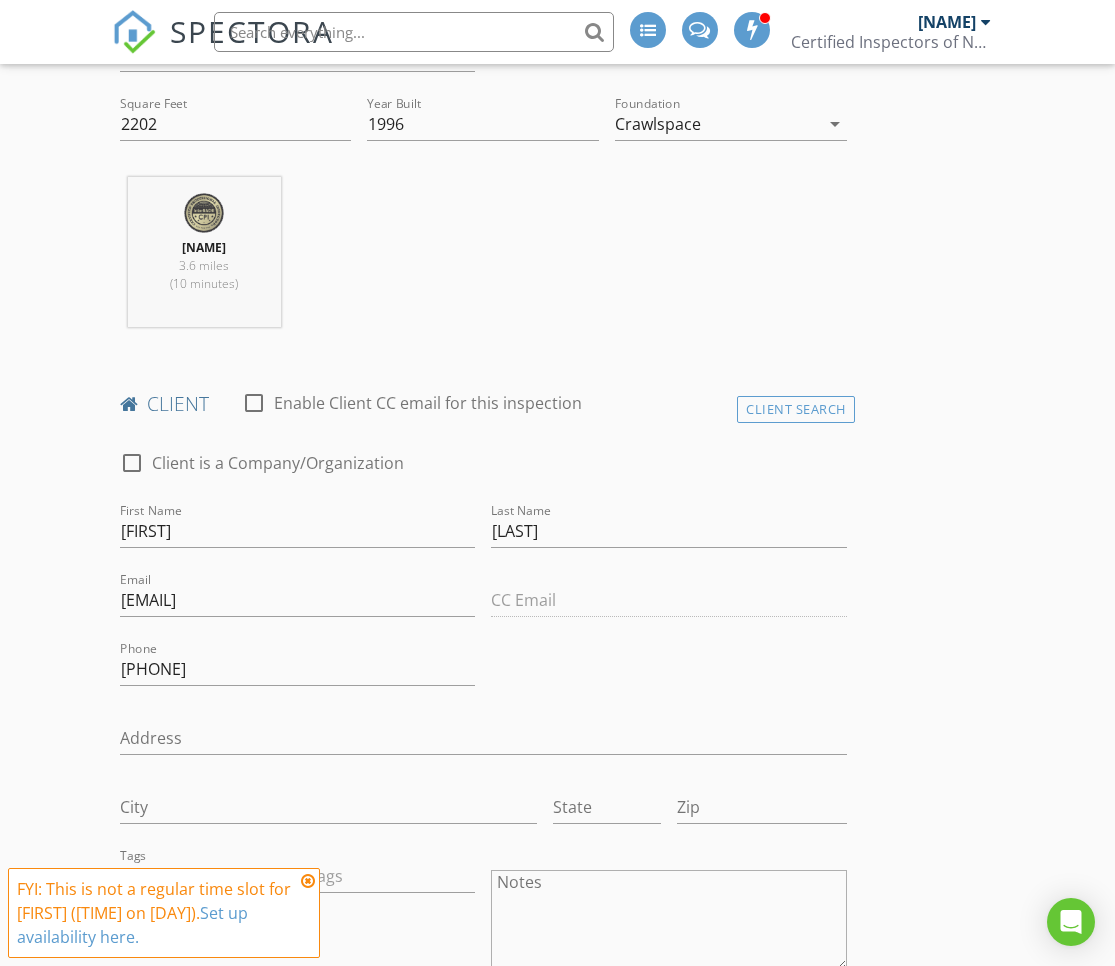 click on "check_box_outline_blank Client is a Company/Organization     First Name Cara   Last Name Biondo   Email biandocara@yahoo.com   CC Email   Phone 417-425-1318   Address   City   State   Zip     Tags         Notes   Private Notes" at bounding box center [483, 793] 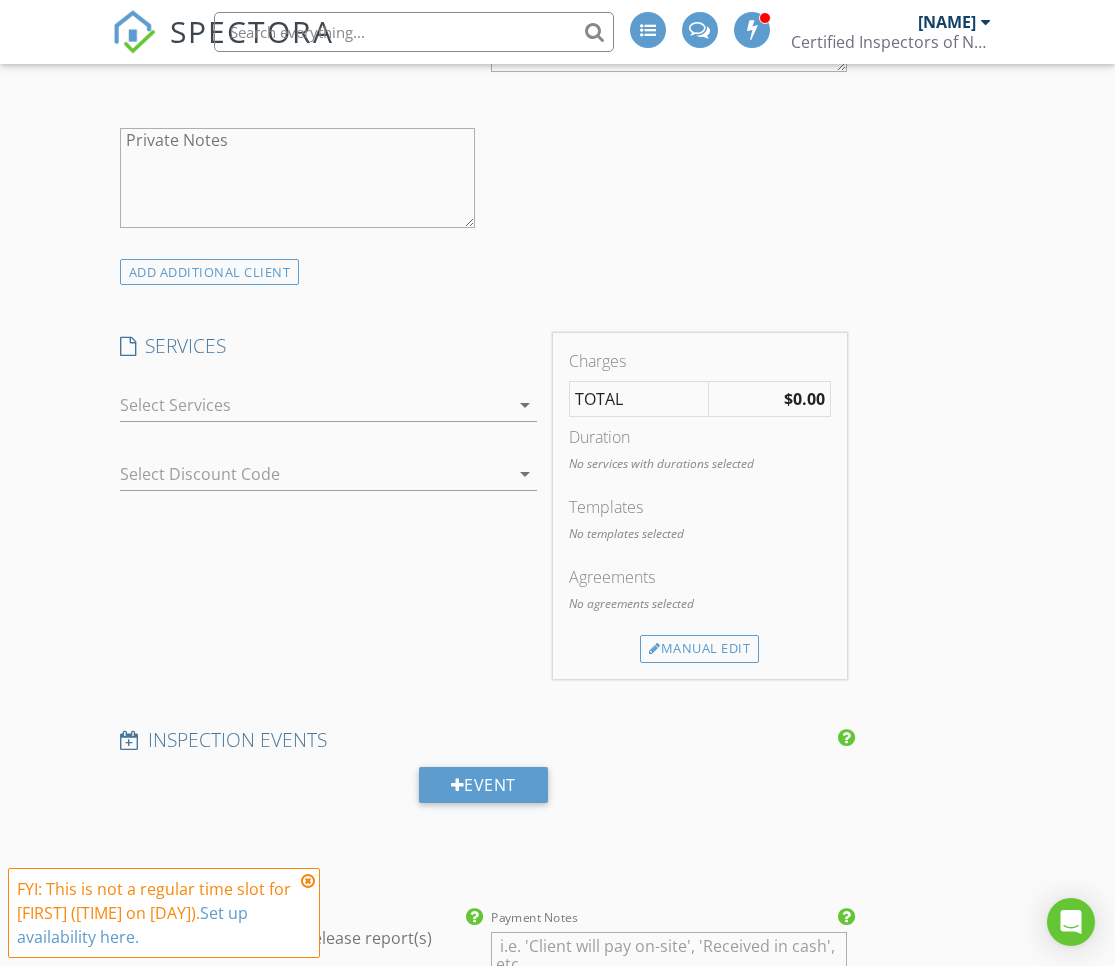 scroll, scrollTop: 1600, scrollLeft: 0, axis: vertical 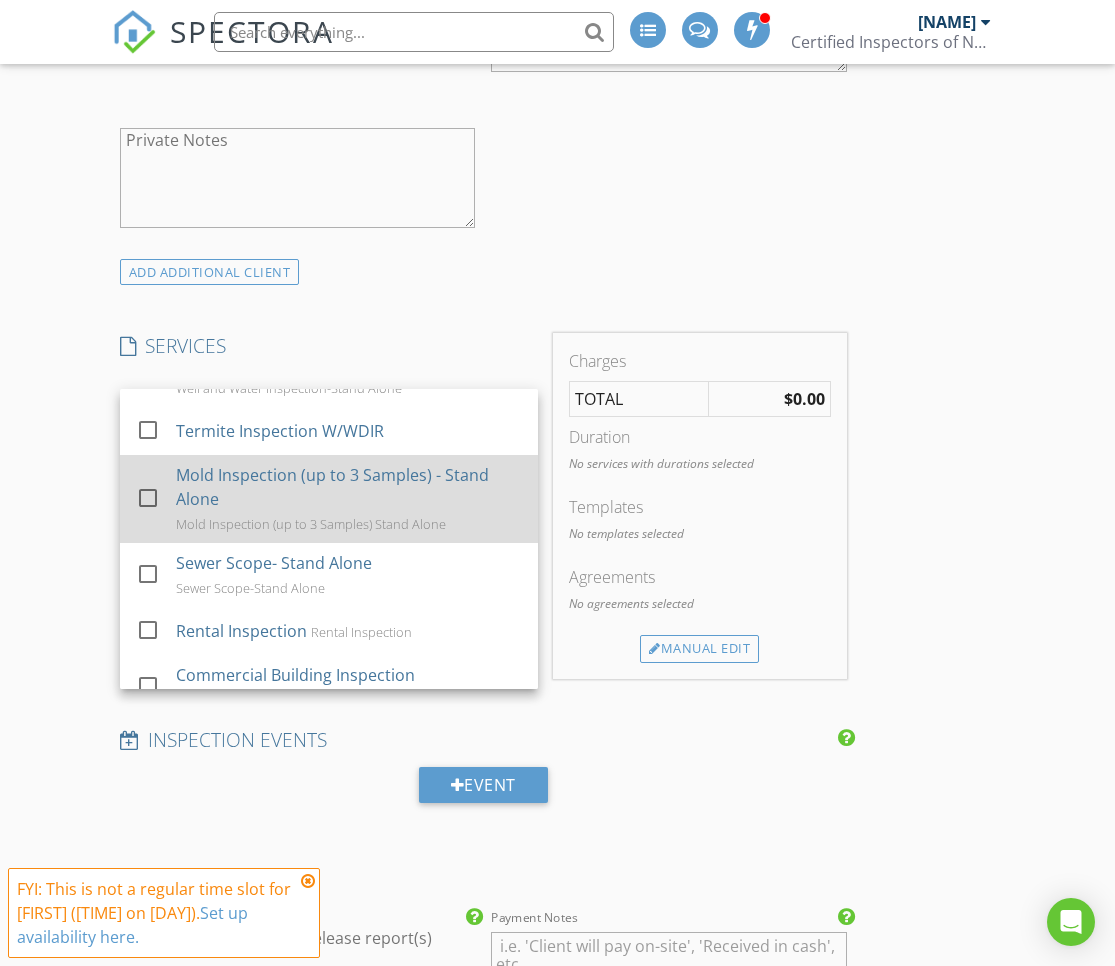 click at bounding box center (148, 498) 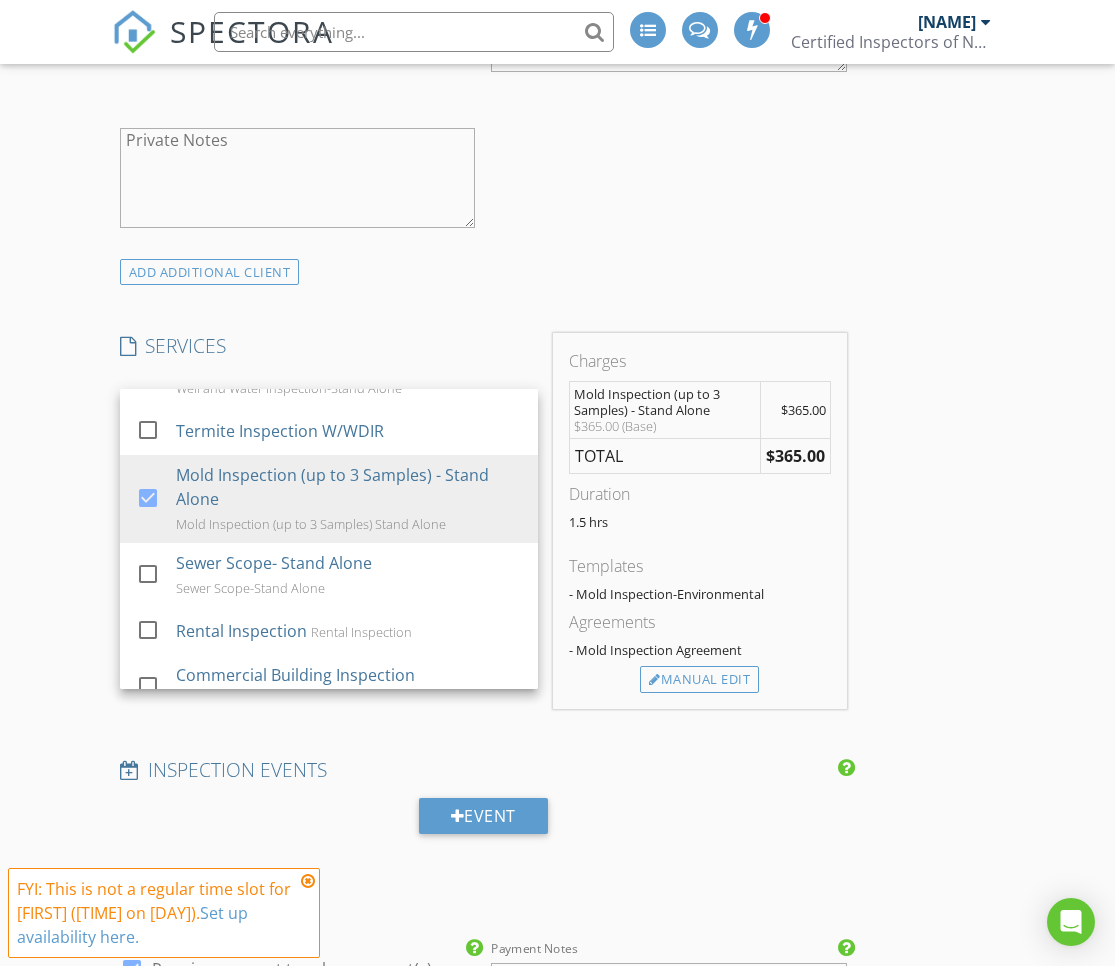 click on "INSPECTOR(S)
check_box   James Saunders   PRIMARY   James Saunders arrow_drop_down   check_box_outline_blank James Saunders specifically requested
Date/Time
08/05/2025 2:00 PM
Location
Address Search       Address 201 Citadel Ct   Unit   City Raeford   State NC   Zip 28376   County Hoke     Square Feet 2202   Year Built 1996   Foundation Crawlspace arrow_drop_down     James Saunders     3.6 miles     (10 minutes)
client
check_box_outline_blank Enable Client CC email for this inspection   Client Search     check_box_outline_blank Client is a Company/Organization     First Name Cara   Last Name Biondo   Email biandocara@yahoo.com   CC Email   Phone 417-425-1318   Address   City   State   Zip     Tags         Notes   Private Notes
ADD ADDITIONAL client
SERVICES" at bounding box center [558, 626] 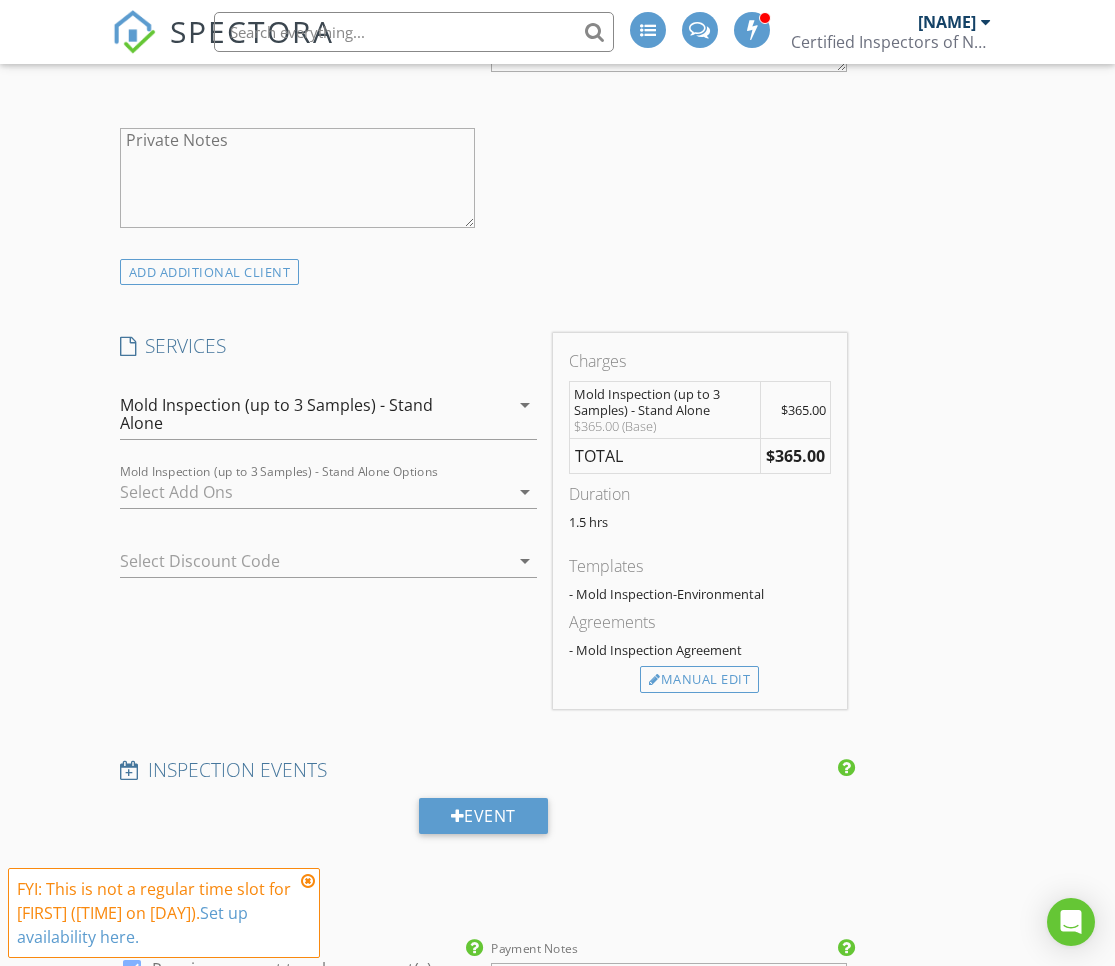 click at bounding box center [308, 881] 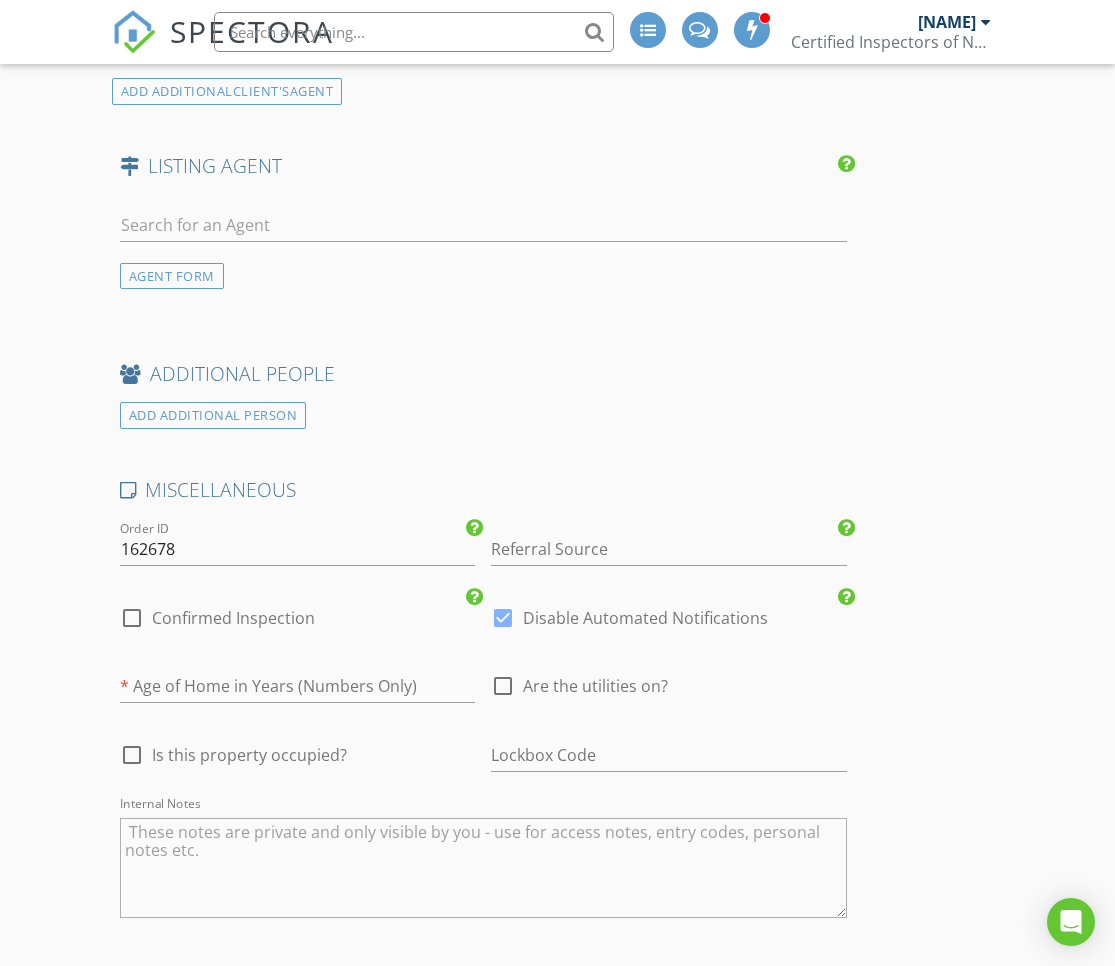 scroll, scrollTop: 2830, scrollLeft: 0, axis: vertical 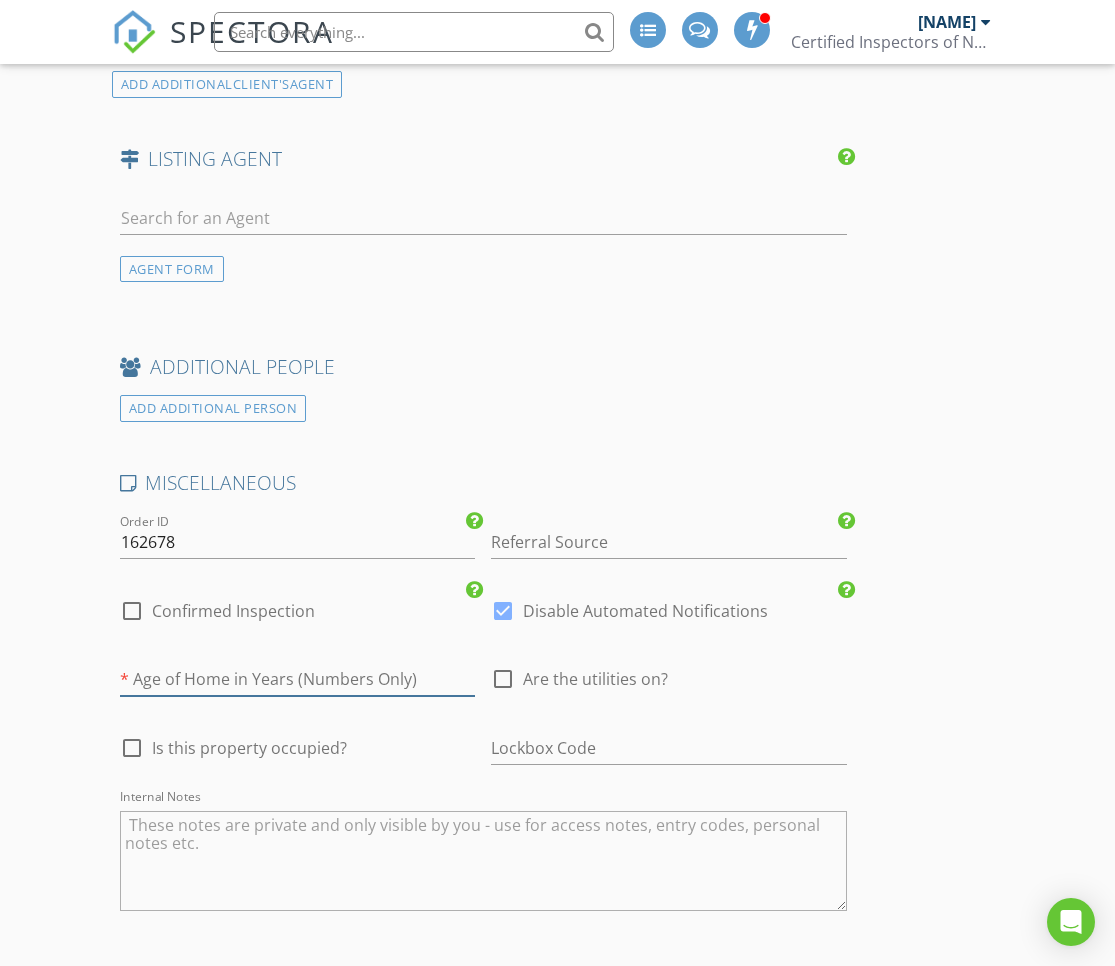 click at bounding box center [298, 679] 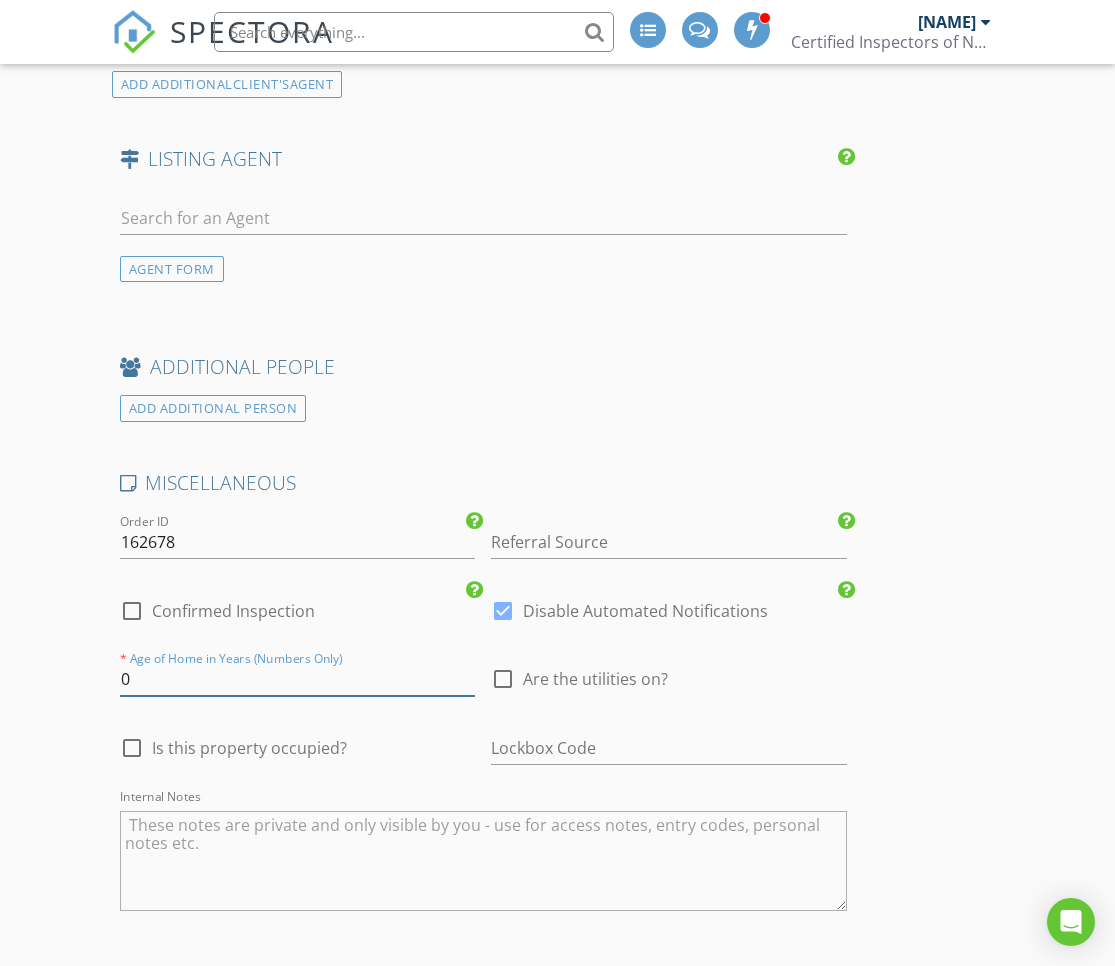 type on "0" 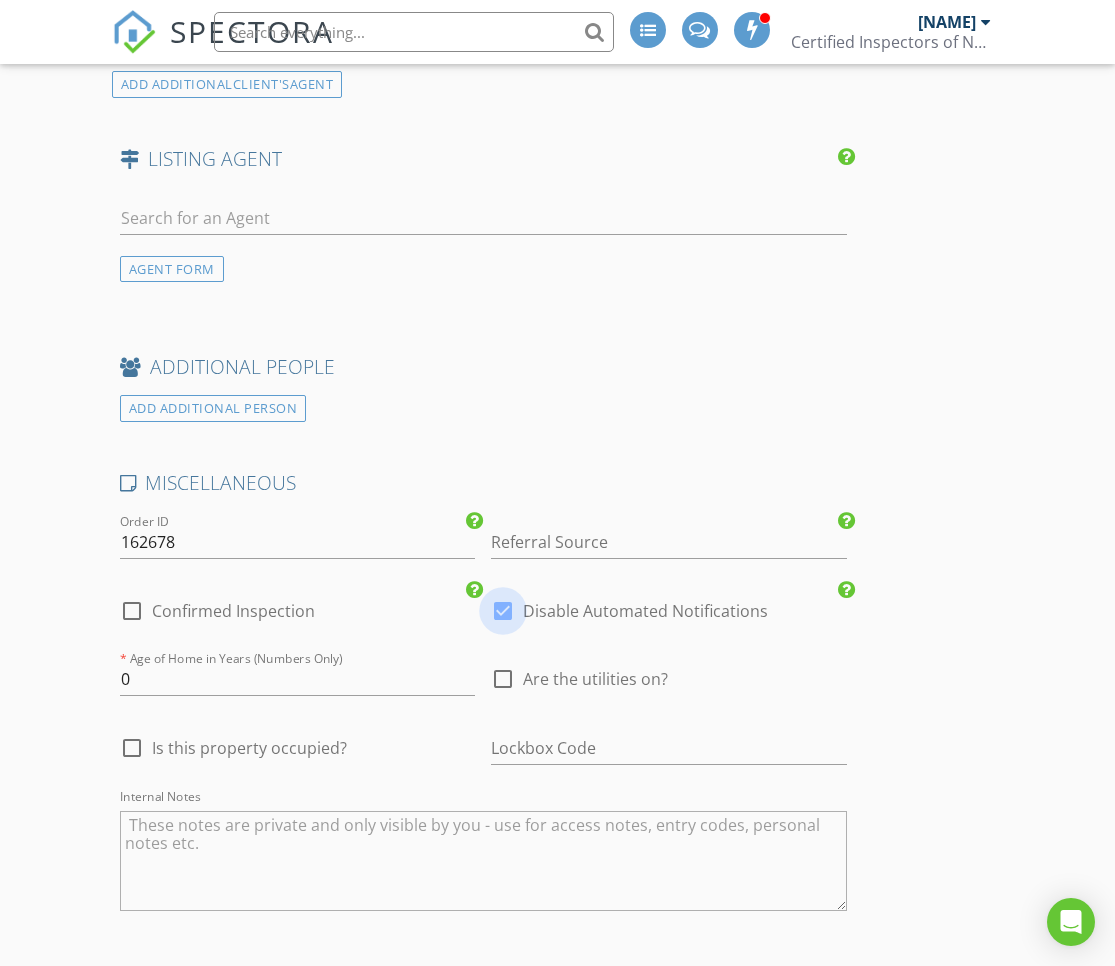 drag, startPoint x: 503, startPoint y: 598, endPoint x: 394, endPoint y: 638, distance: 116.10771 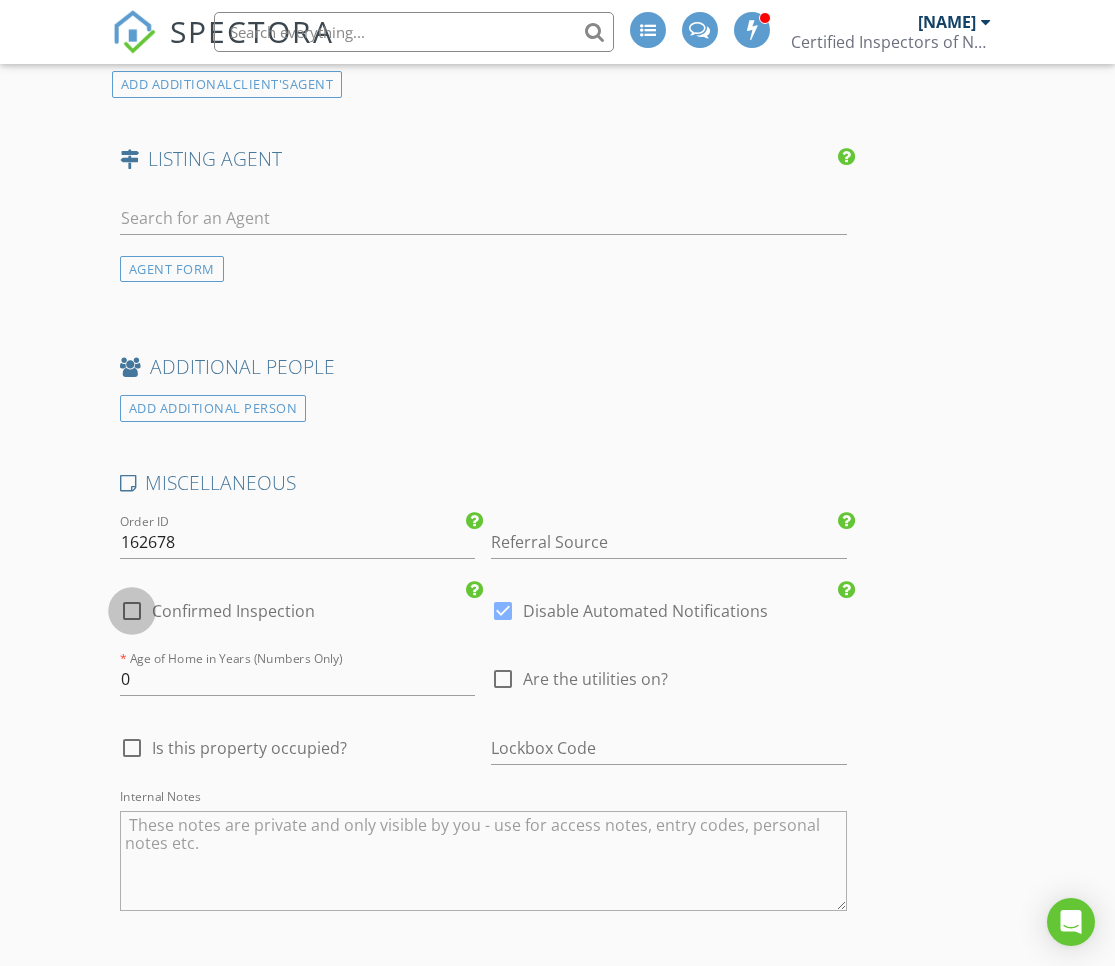 click at bounding box center (132, 611) 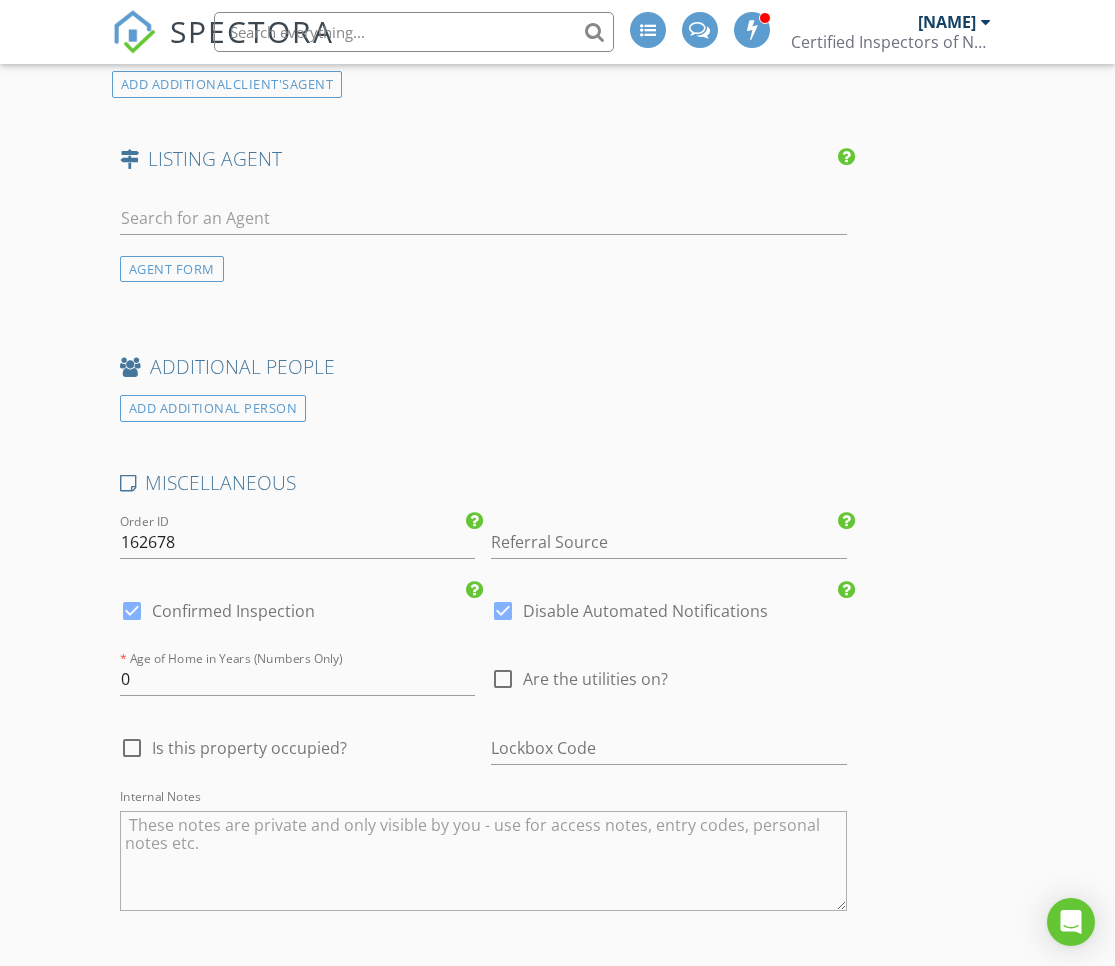 click at bounding box center (503, 611) 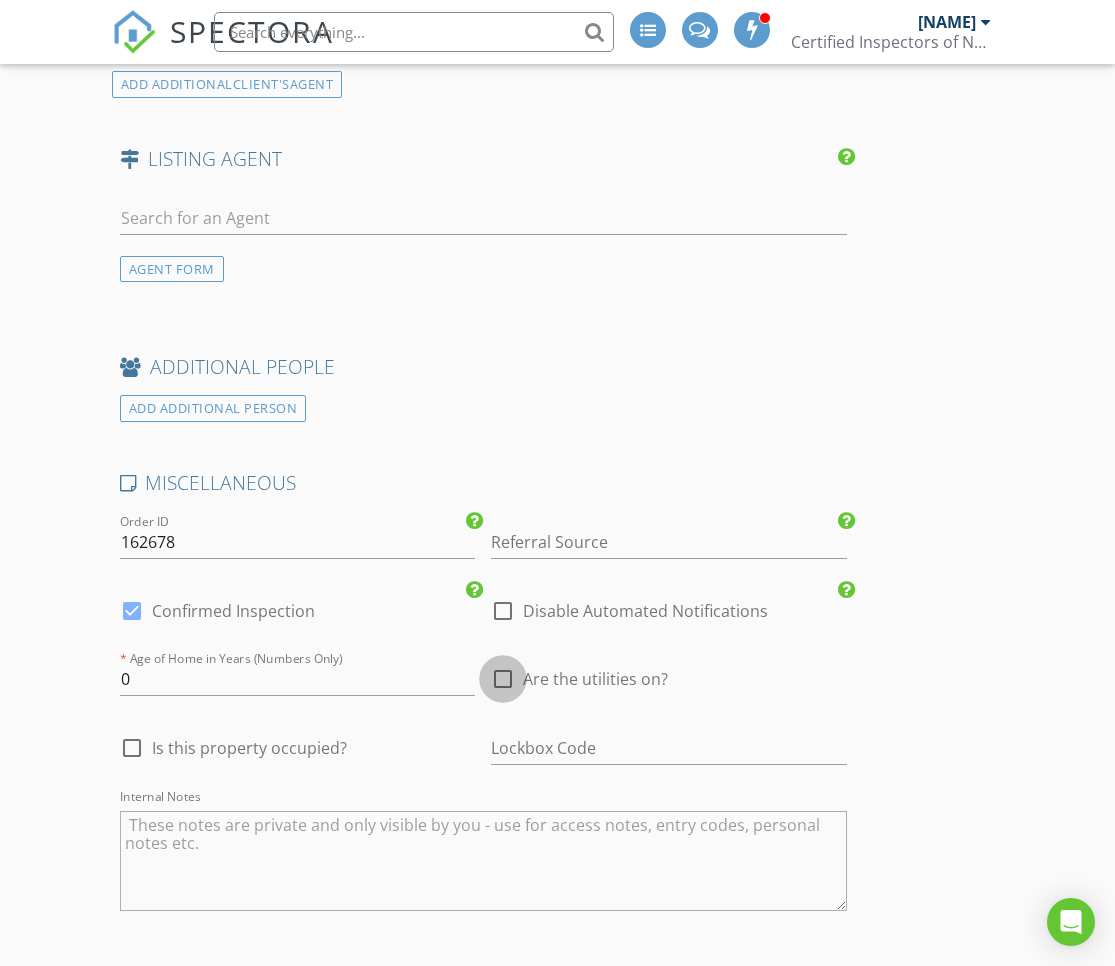 click at bounding box center (503, 679) 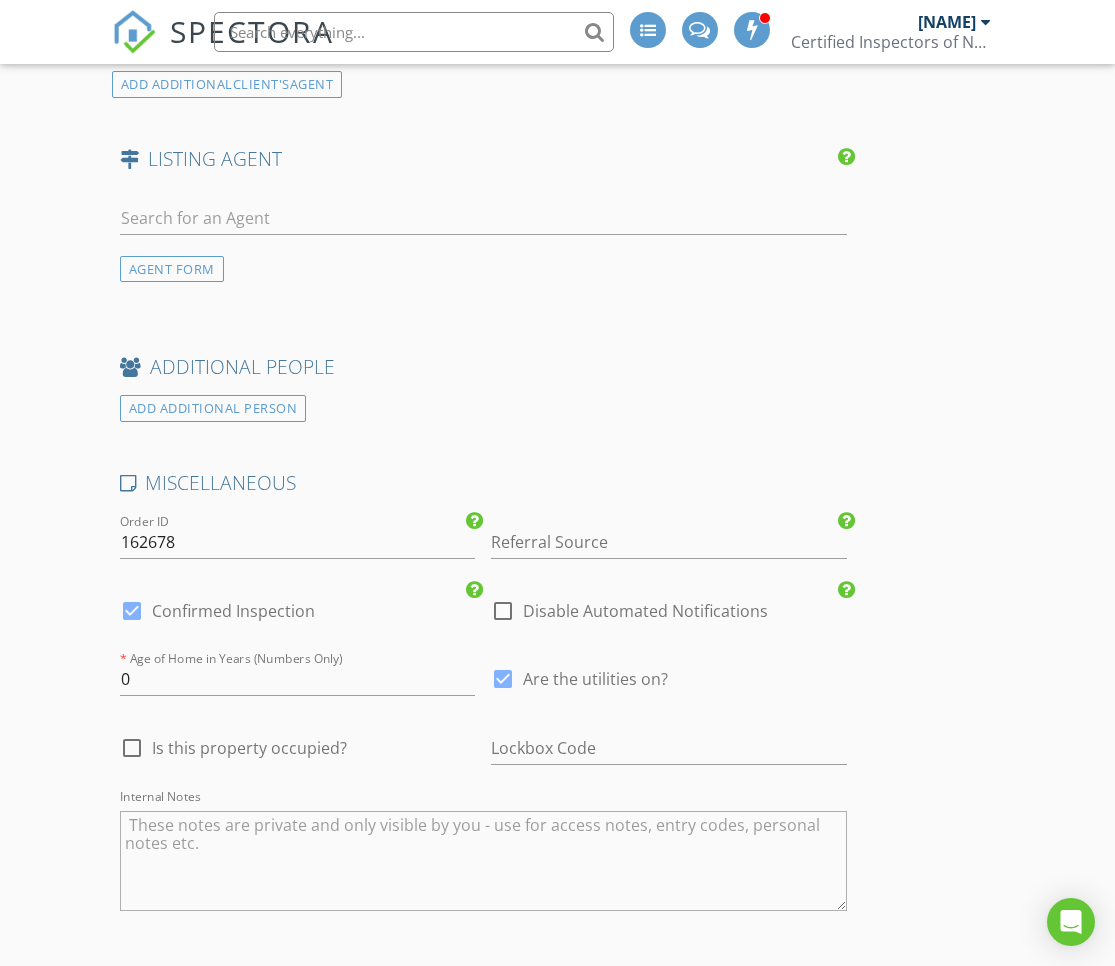 click at bounding box center [132, 748] 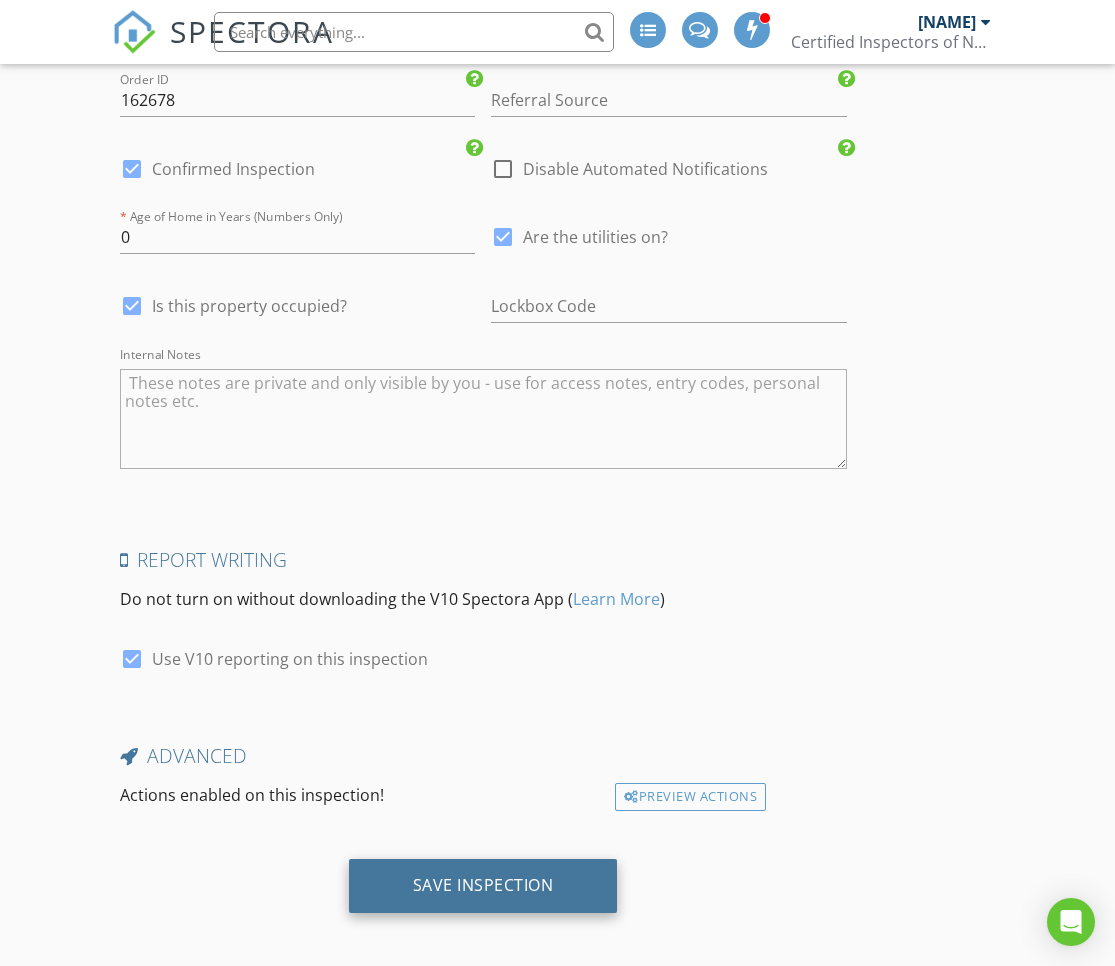 scroll, scrollTop: 3271, scrollLeft: 0, axis: vertical 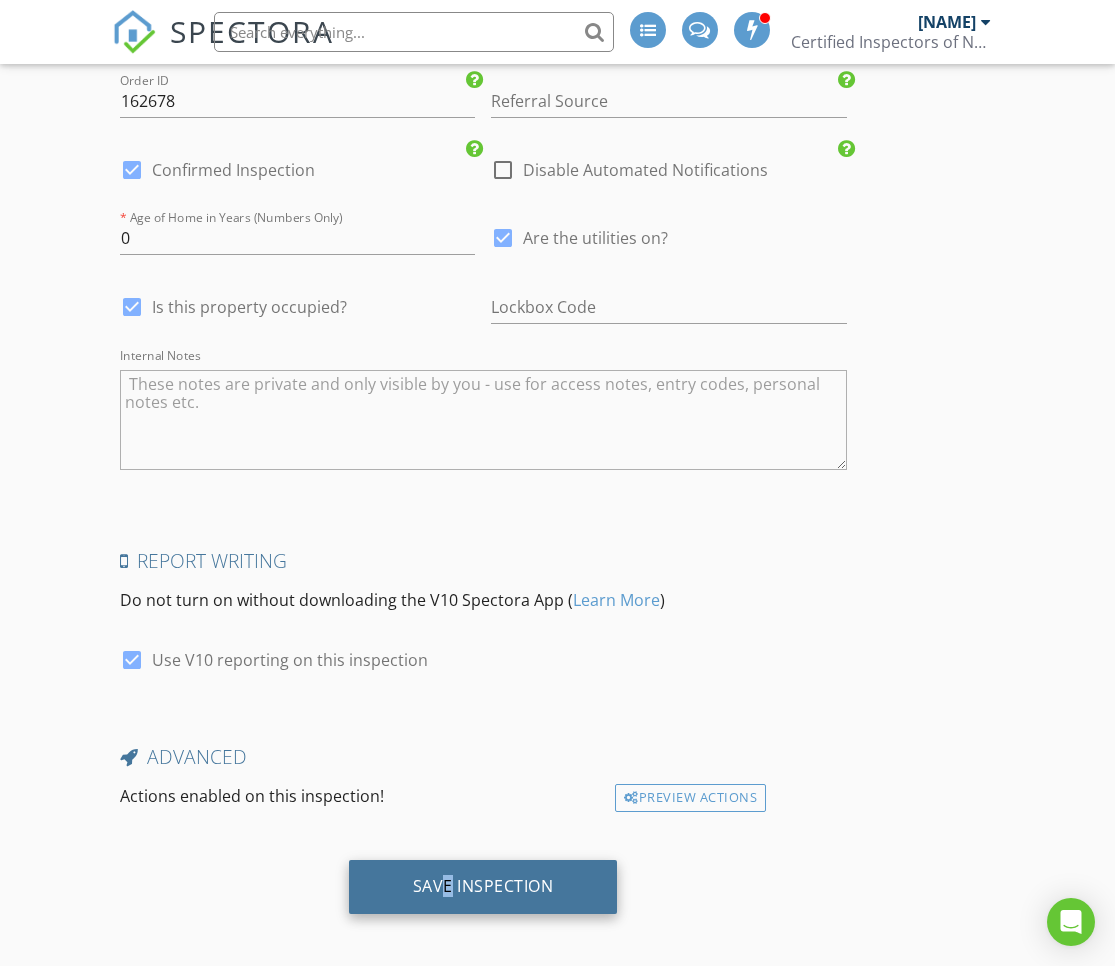 click on "Save Inspection" at bounding box center [483, 886] 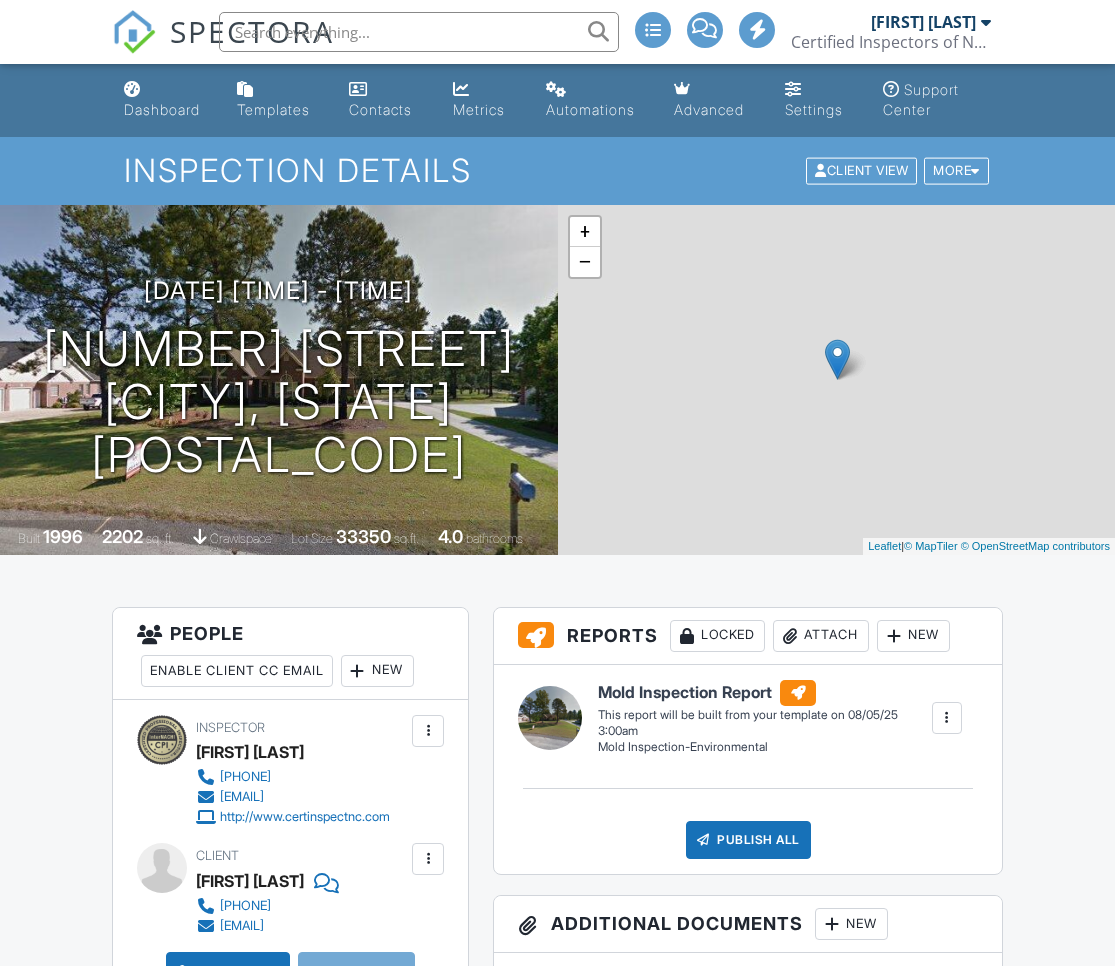 scroll, scrollTop: 0, scrollLeft: 0, axis: both 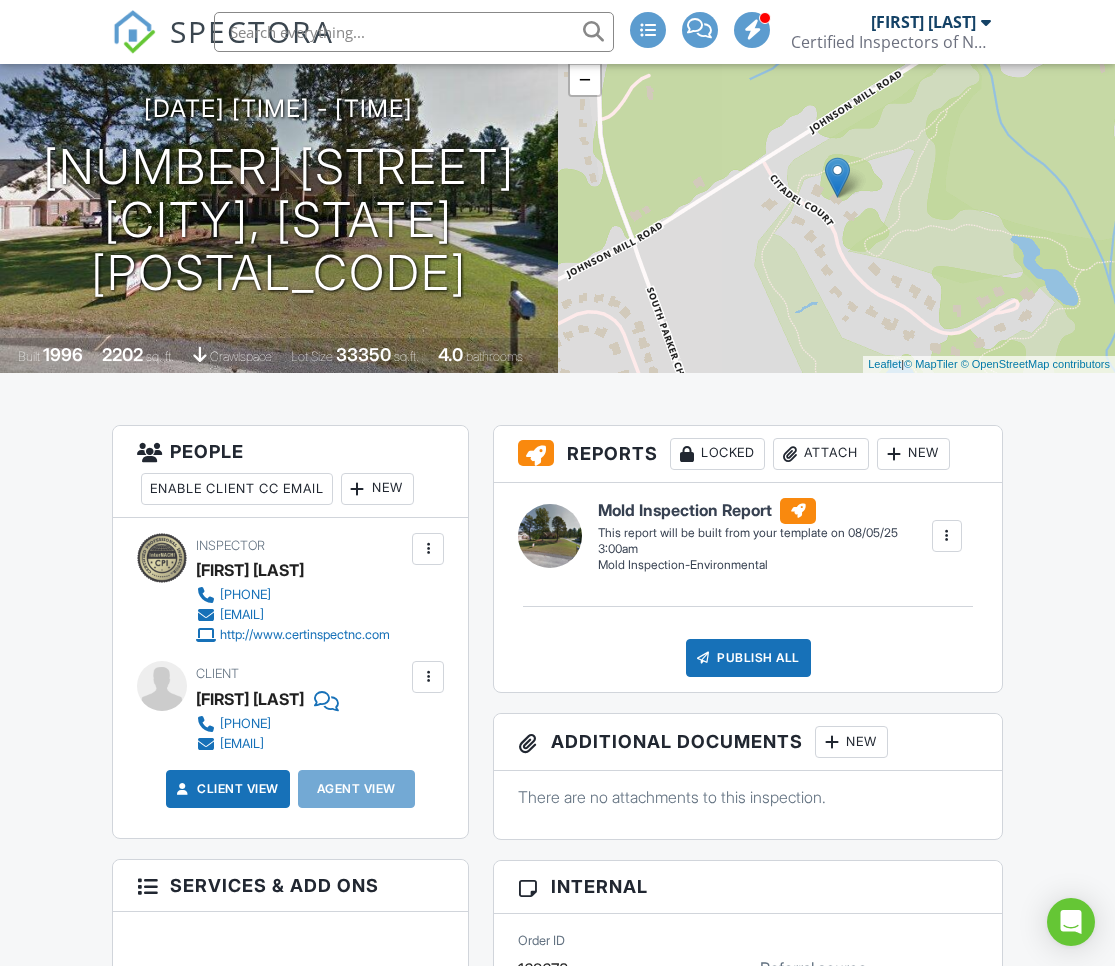 click at bounding box center [428, 677] 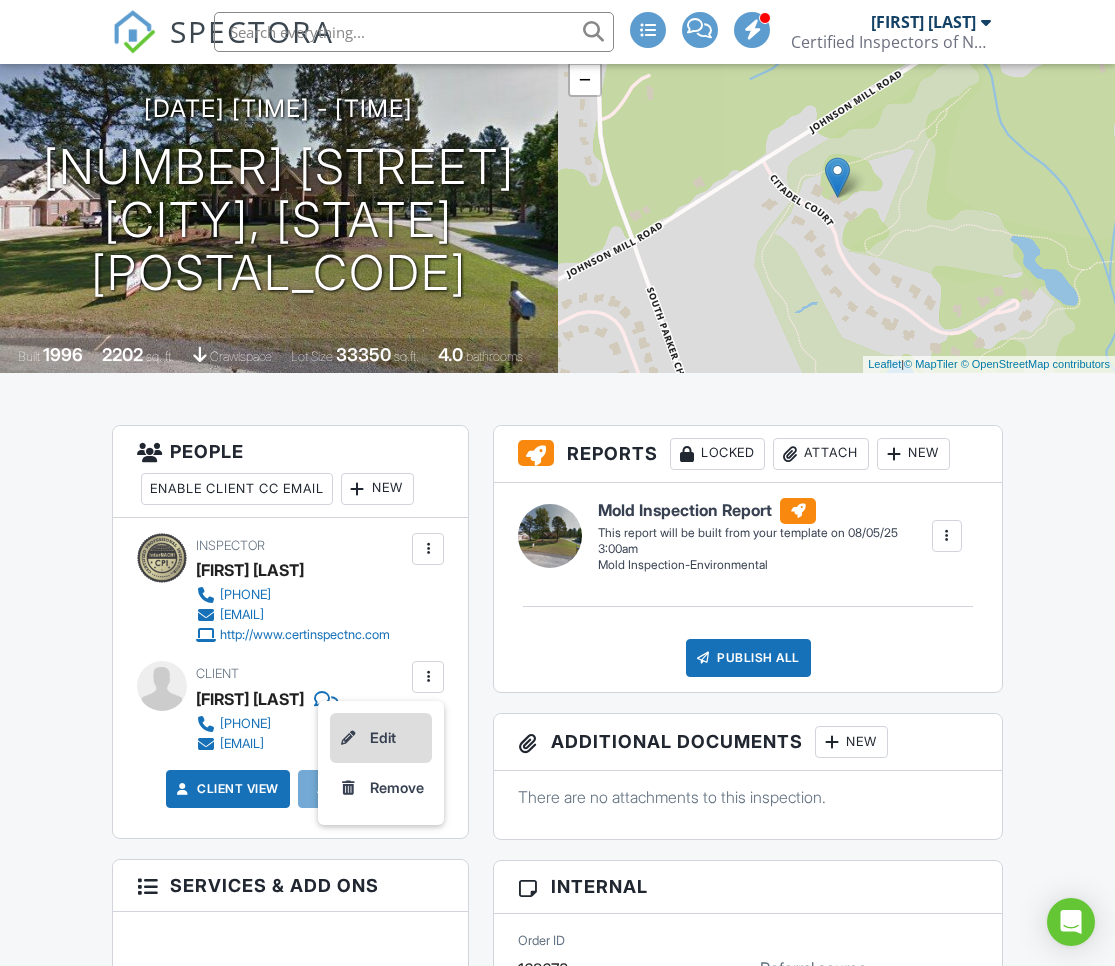 click on "Edit" at bounding box center (381, 738) 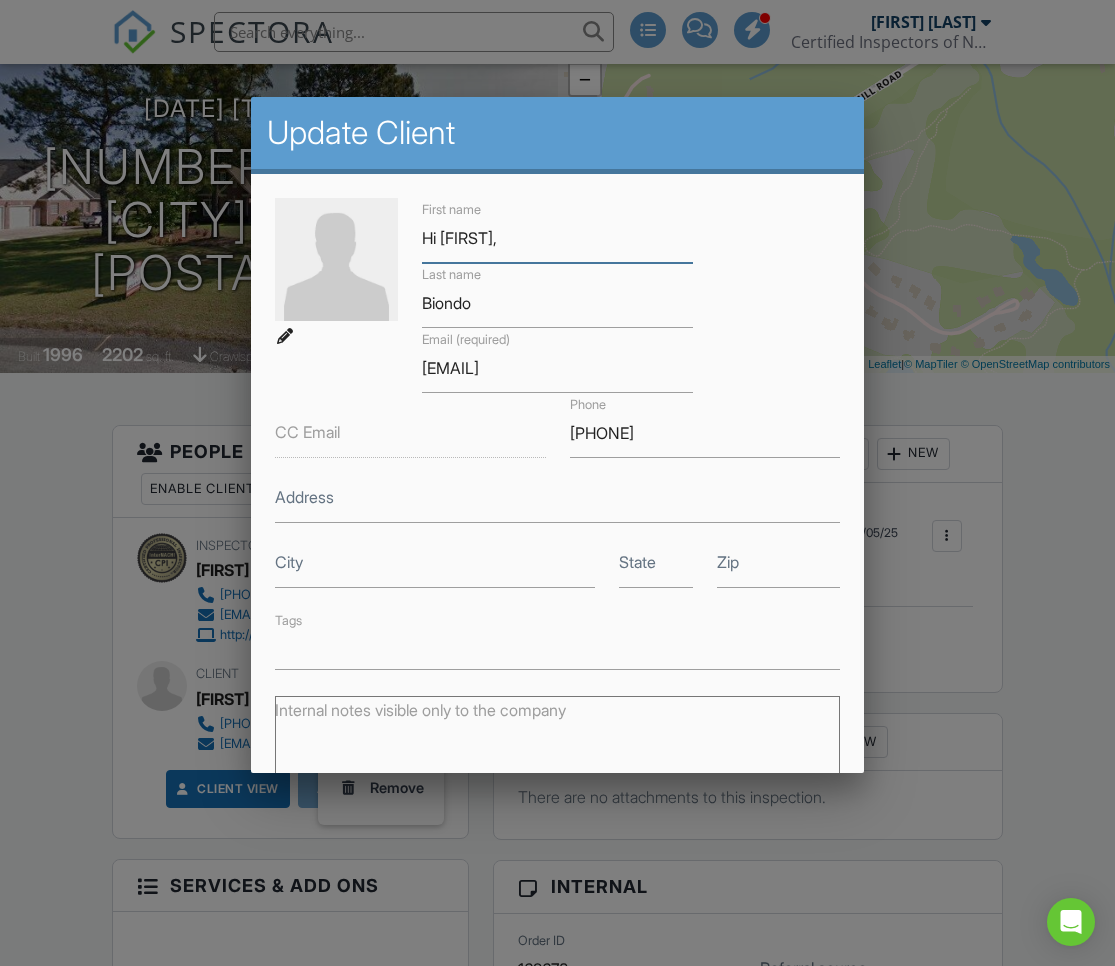 scroll, scrollTop: 0, scrollLeft: 0, axis: both 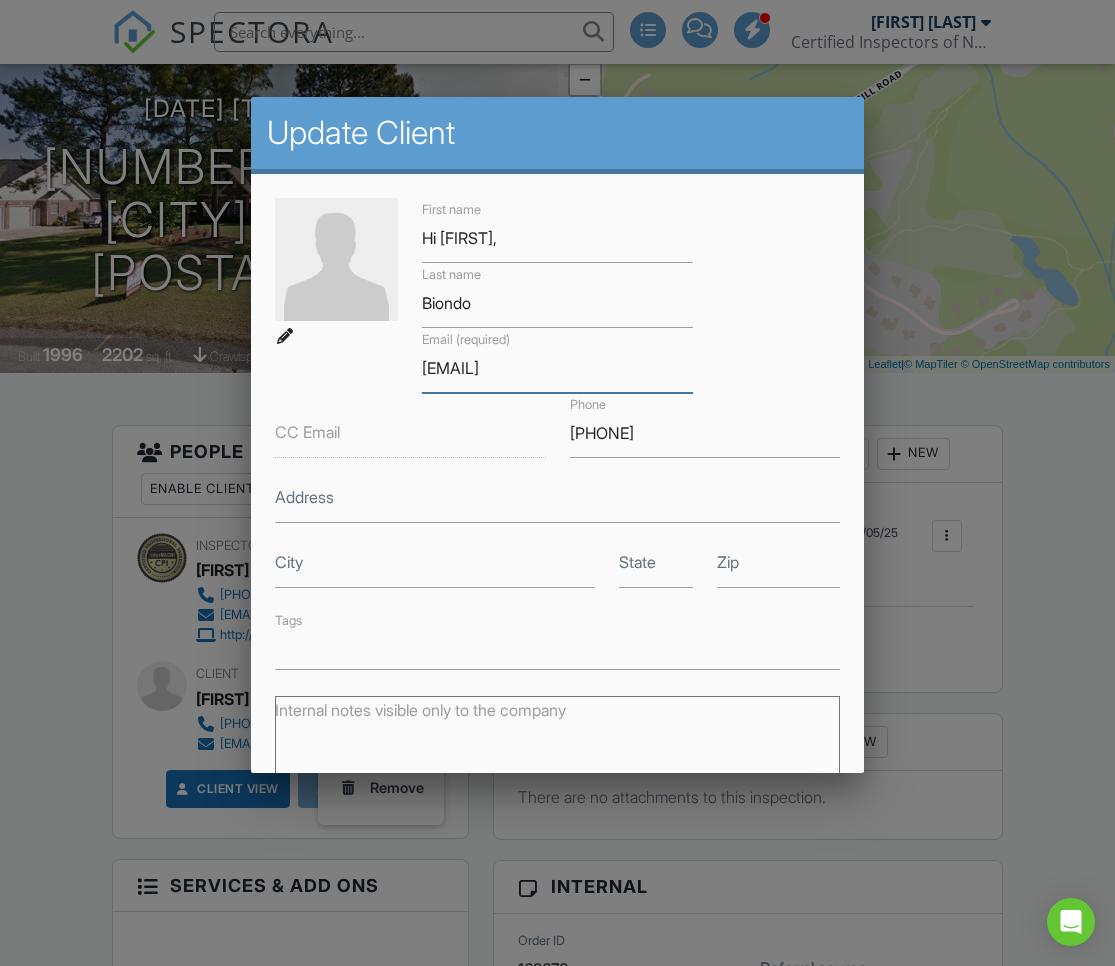 drag, startPoint x: 446, startPoint y: 366, endPoint x: 444, endPoint y: 388, distance: 22.090721 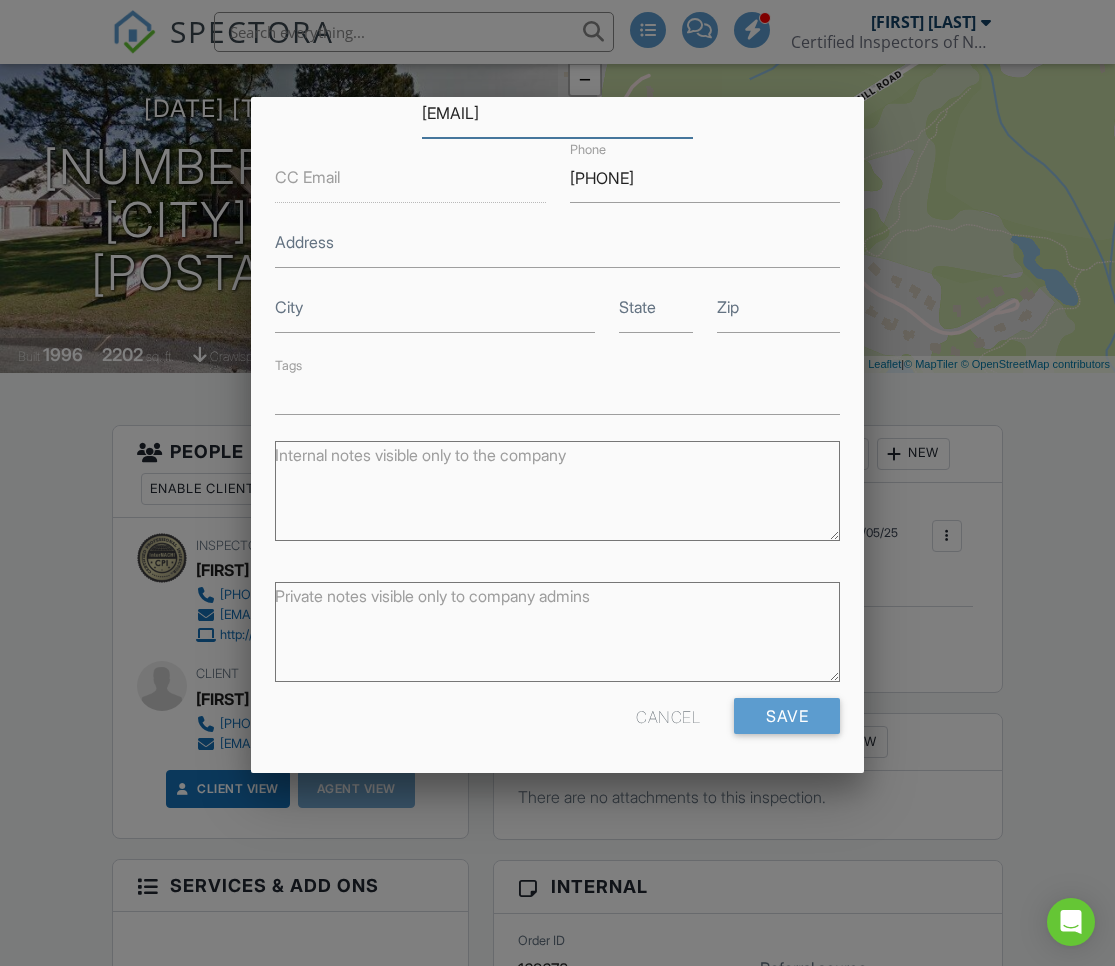 scroll, scrollTop: 254, scrollLeft: 0, axis: vertical 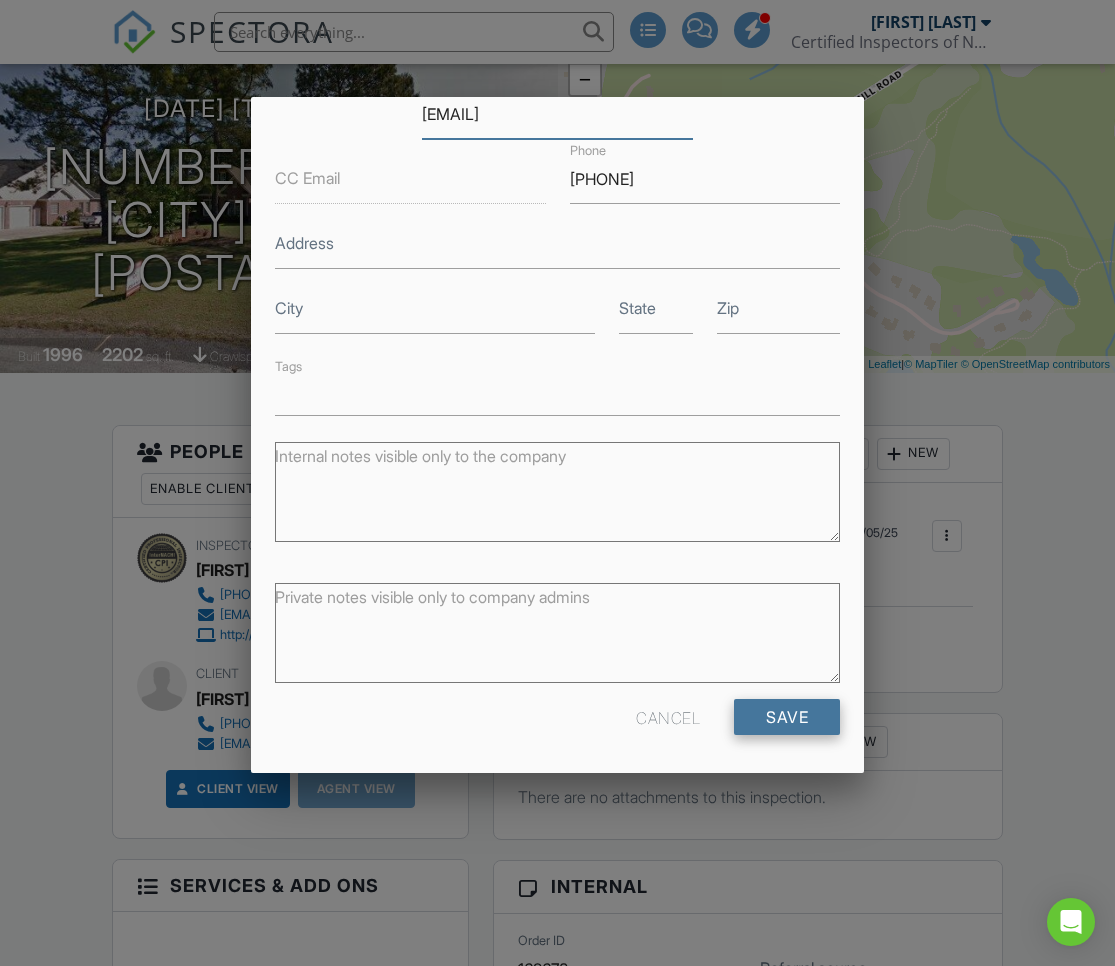 type on "[EMAIL]" 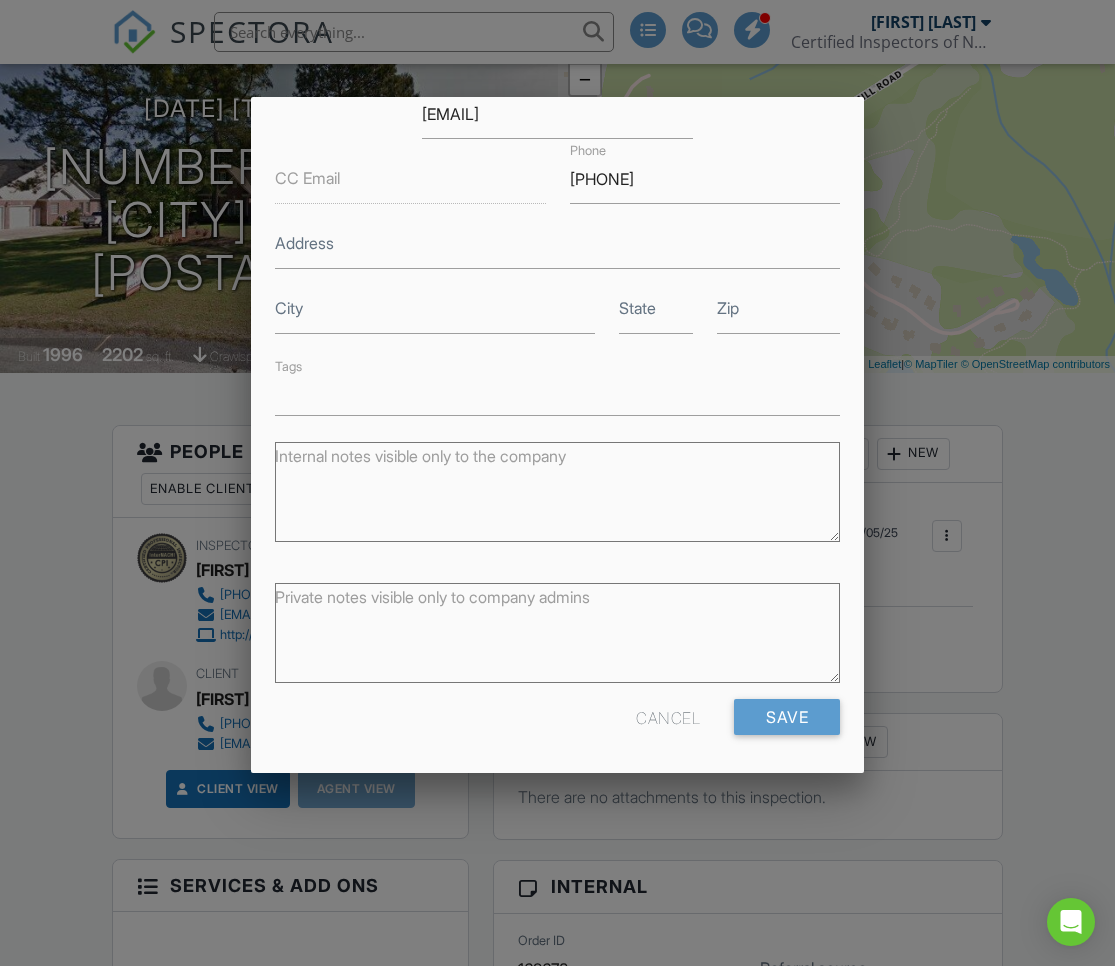 click on "Save" at bounding box center [787, 717] 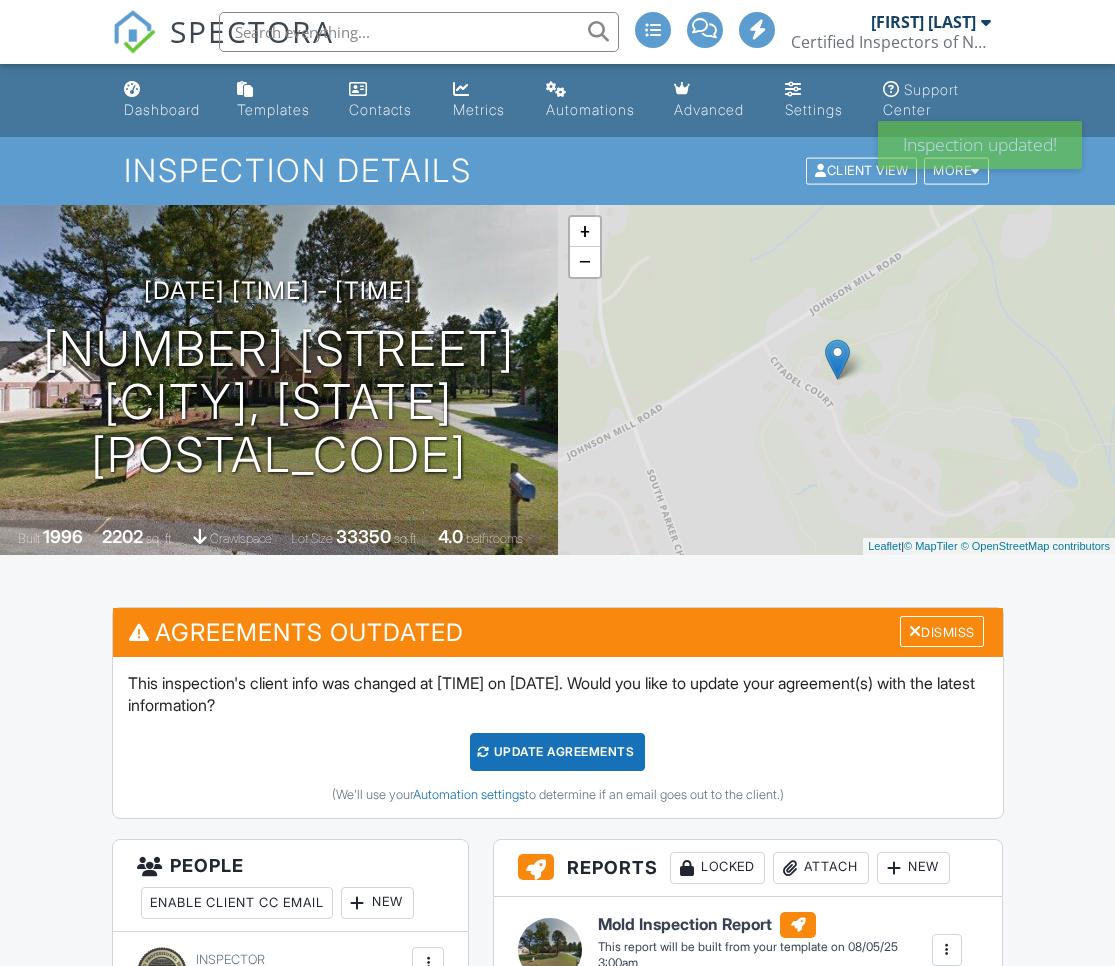 scroll, scrollTop: 158, scrollLeft: 0, axis: vertical 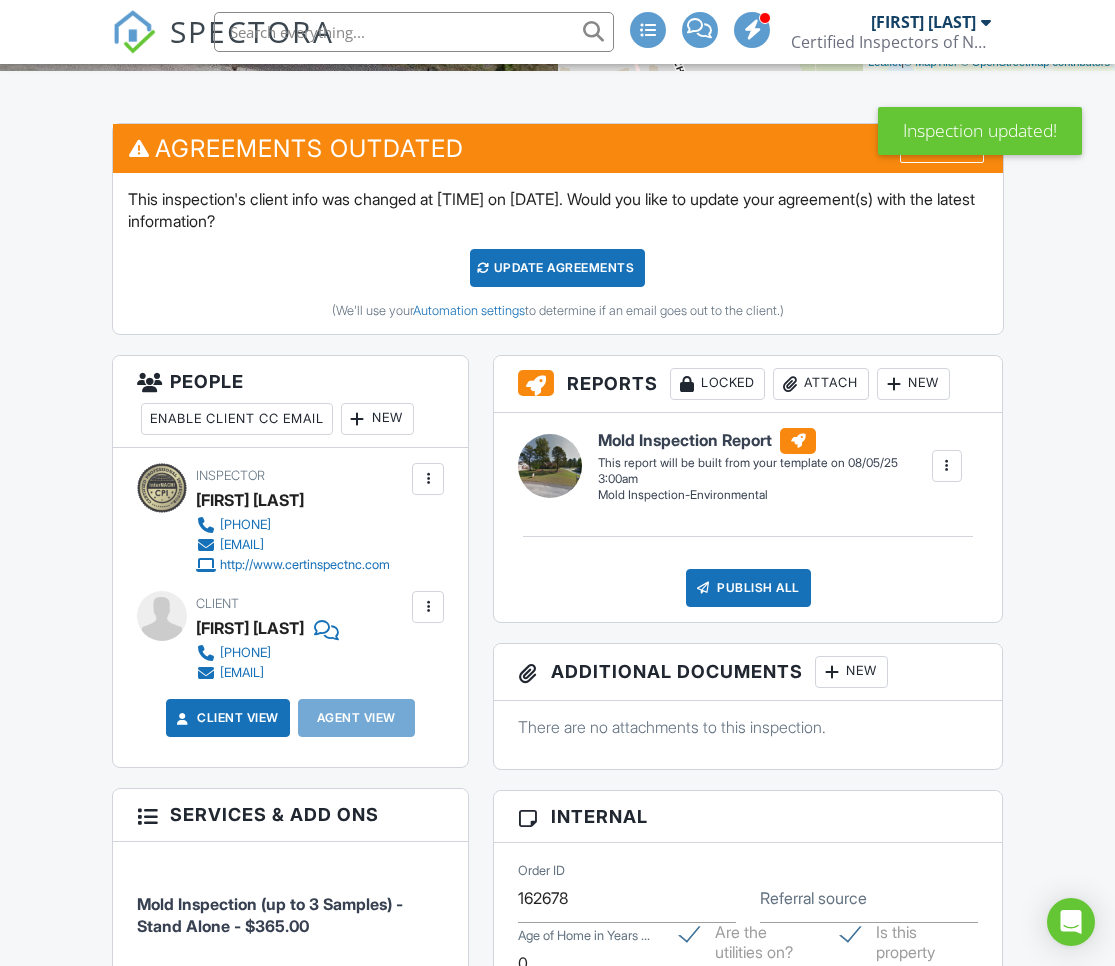 click on "Update Agreements" at bounding box center (557, 268) 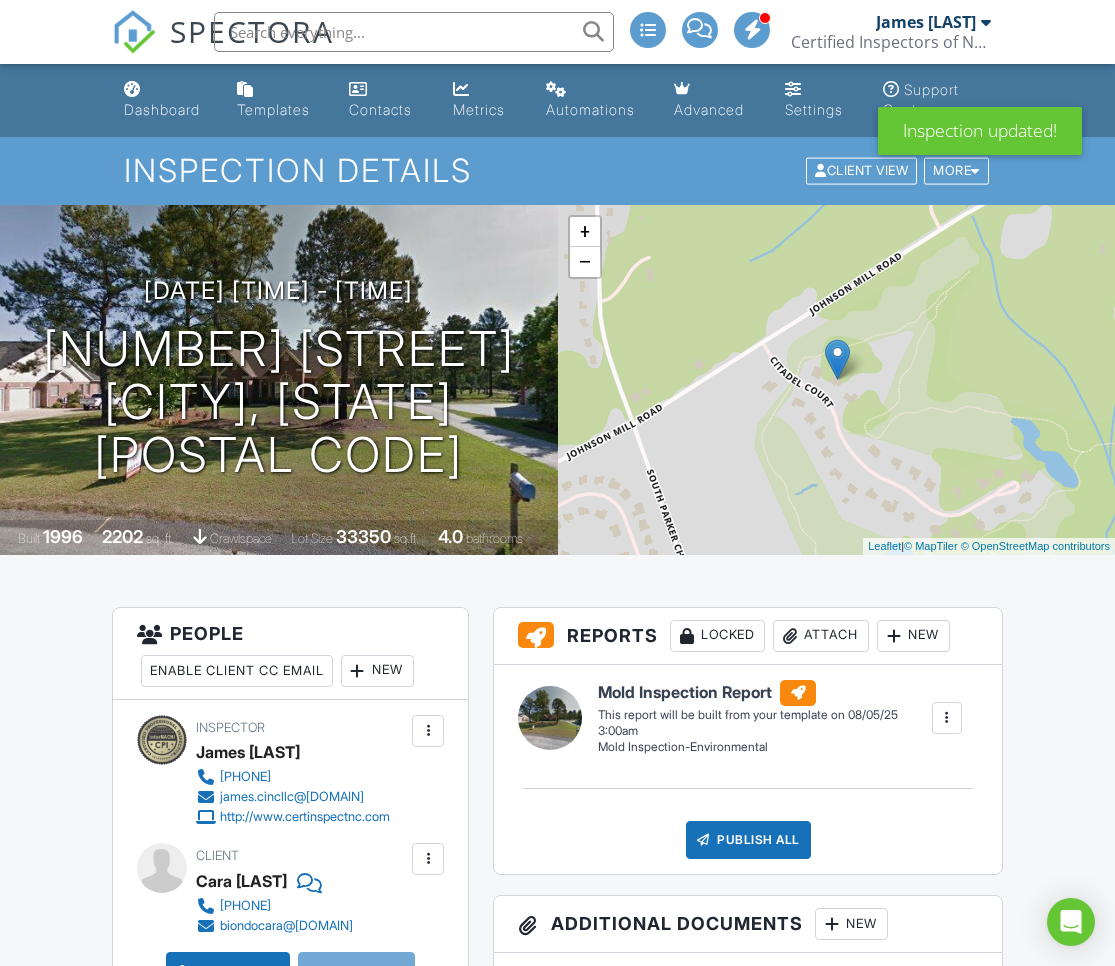 scroll, scrollTop: 674, scrollLeft: 0, axis: vertical 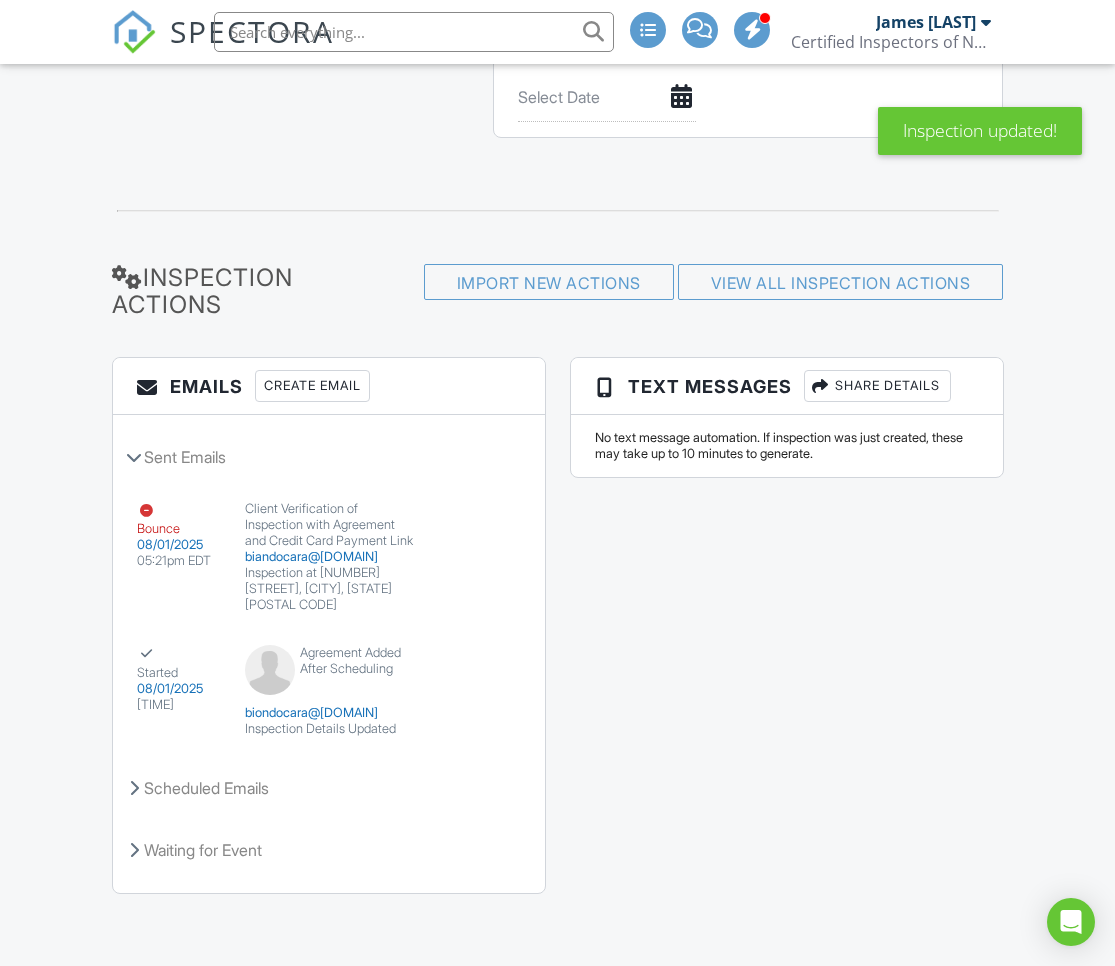click on "Resend" at bounding box center (471, 570) 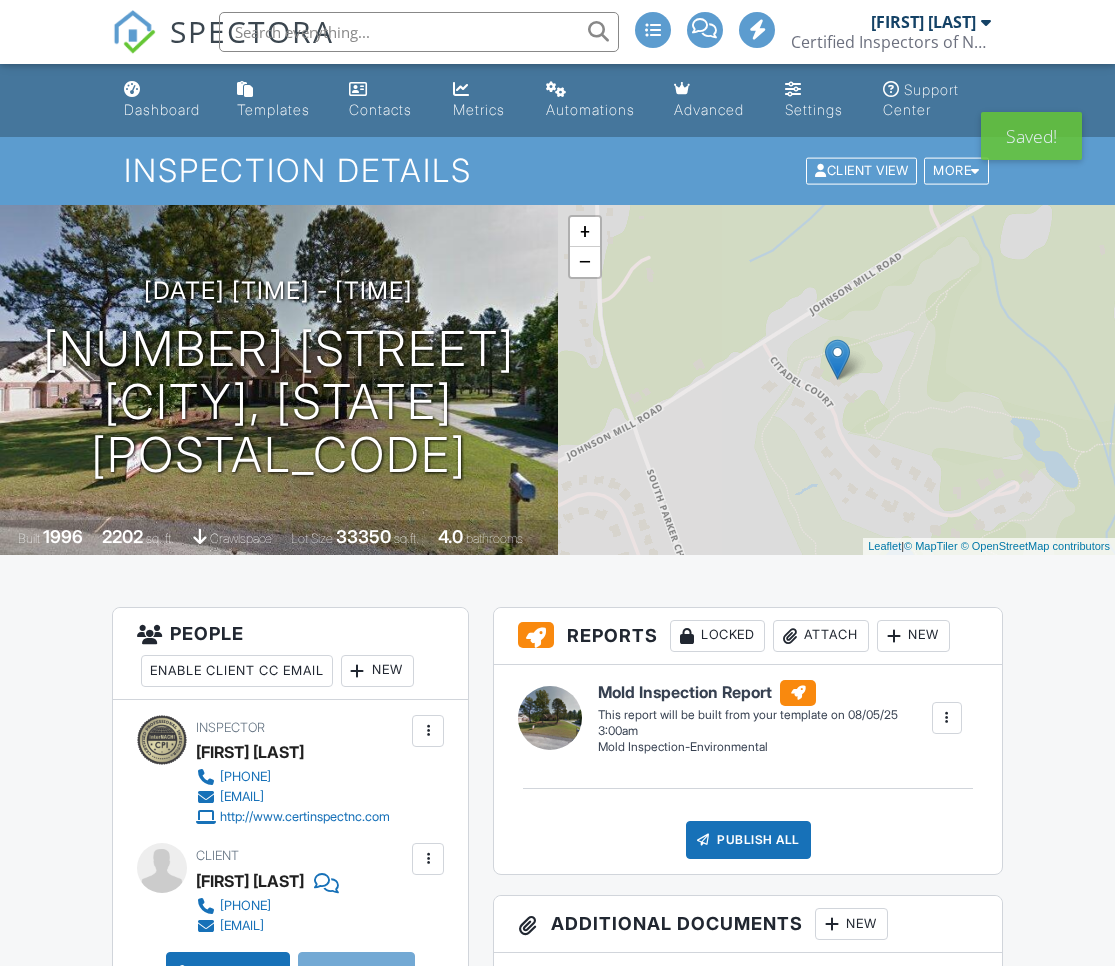 scroll, scrollTop: 0, scrollLeft: 0, axis: both 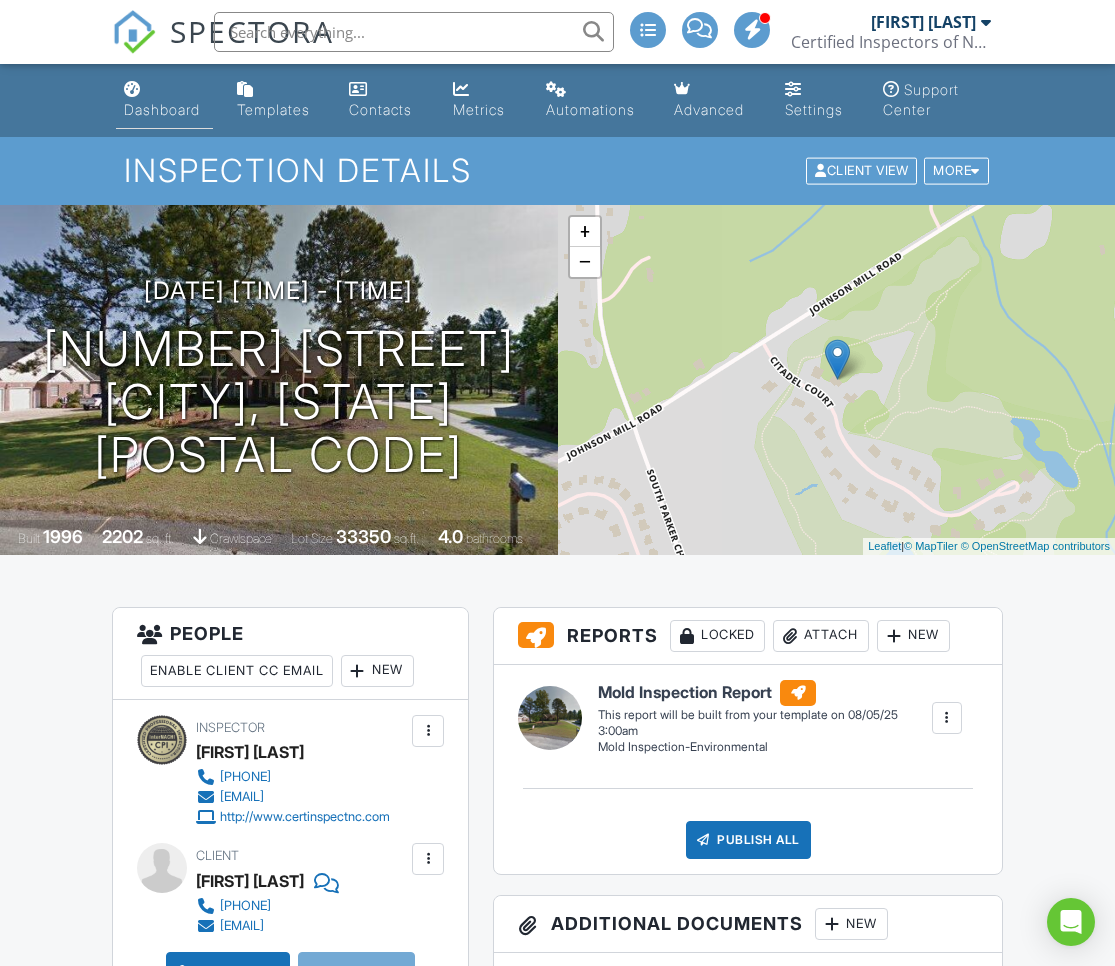 click on "Dashboard" at bounding box center (162, 109) 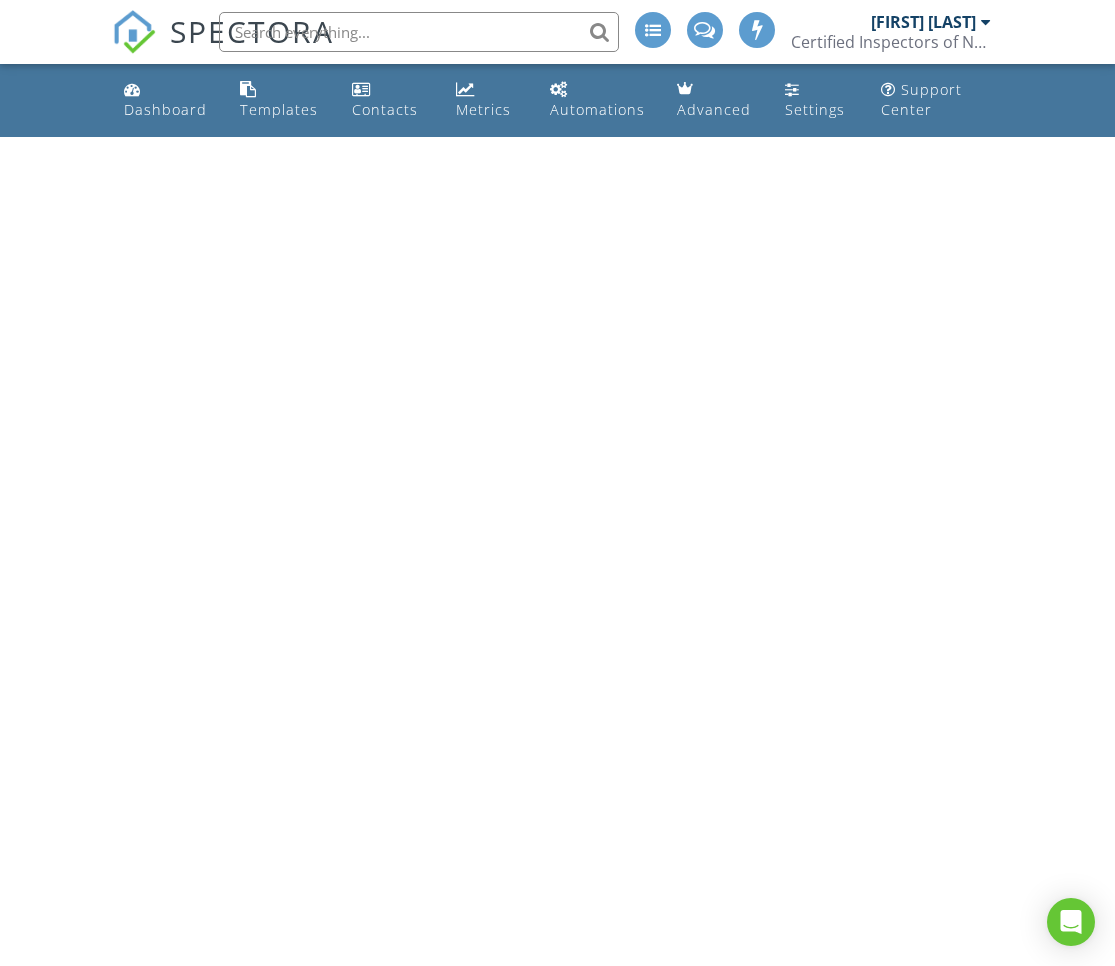 scroll, scrollTop: 0, scrollLeft: 0, axis: both 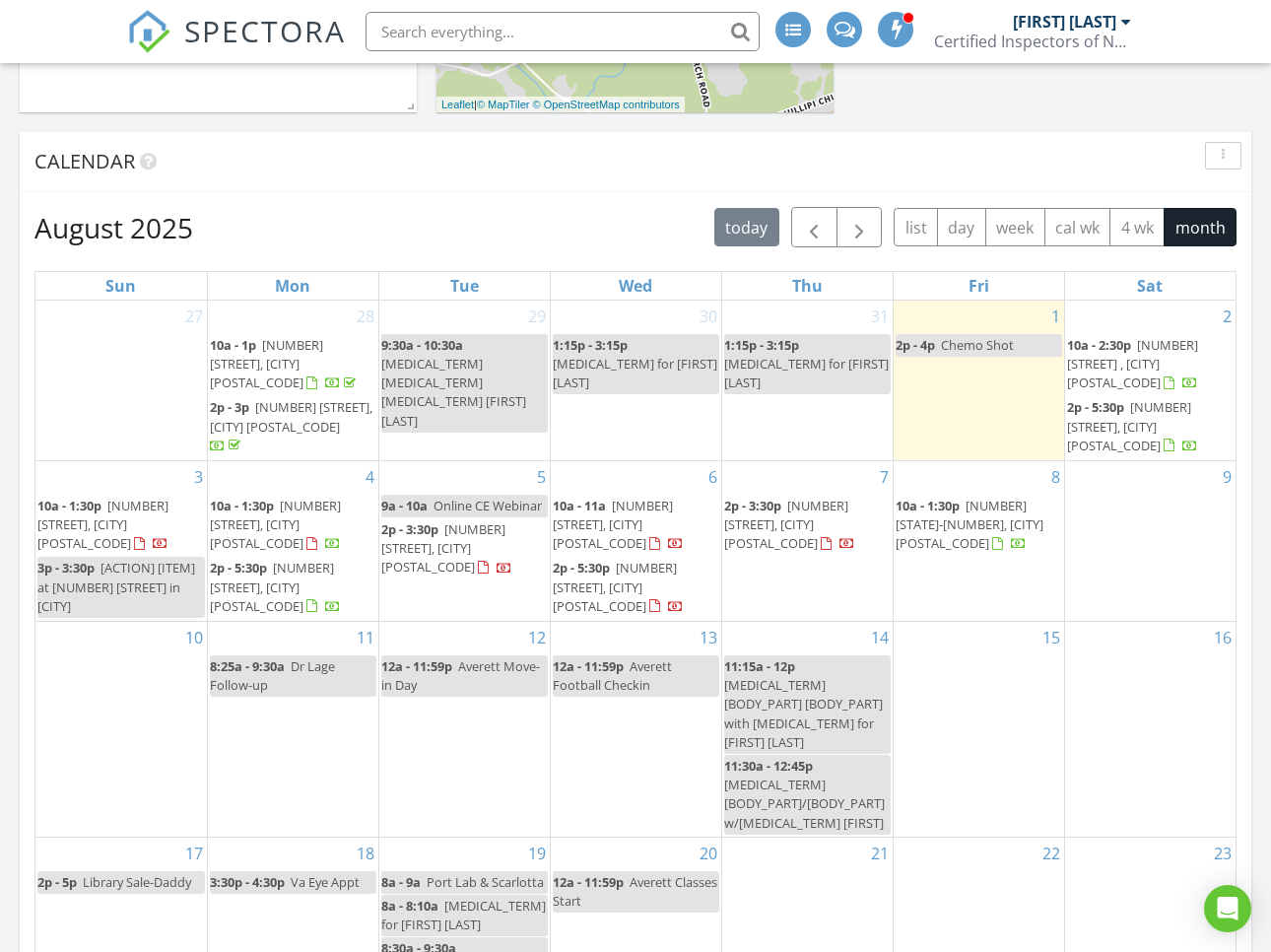 click on "Calendar" at bounding box center [621, 162] 